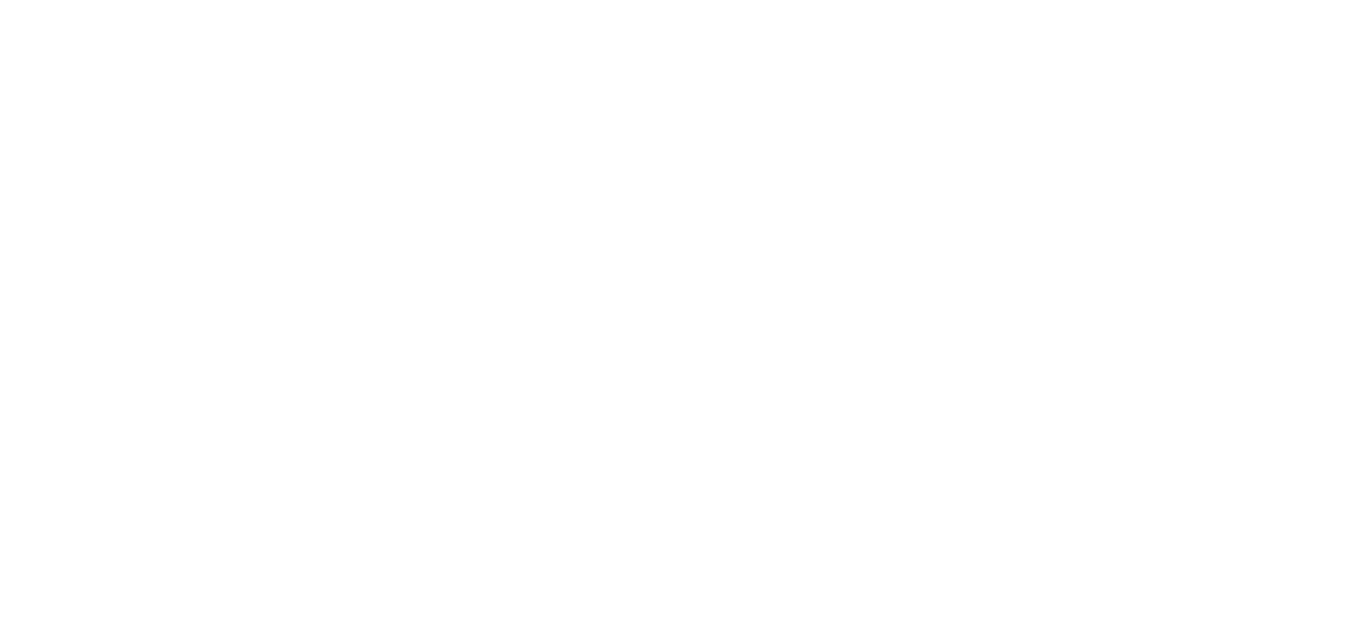 scroll, scrollTop: 0, scrollLeft: 0, axis: both 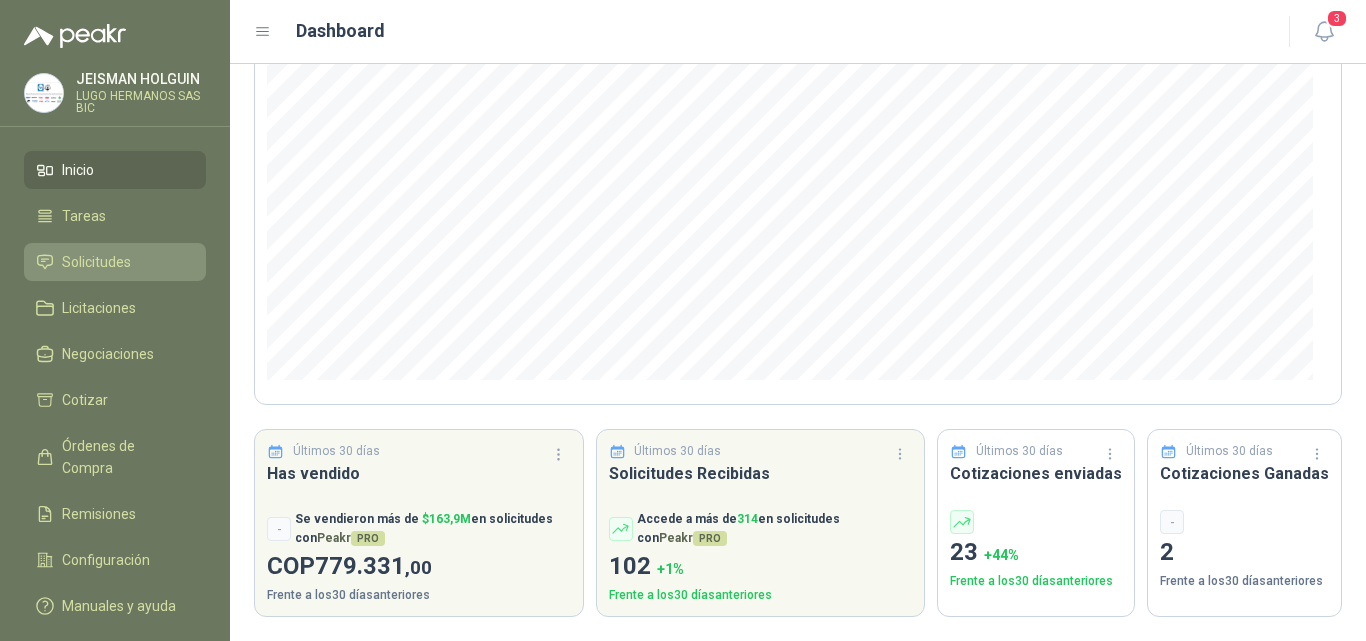 click on "Solicitudes" at bounding box center (96, 262) 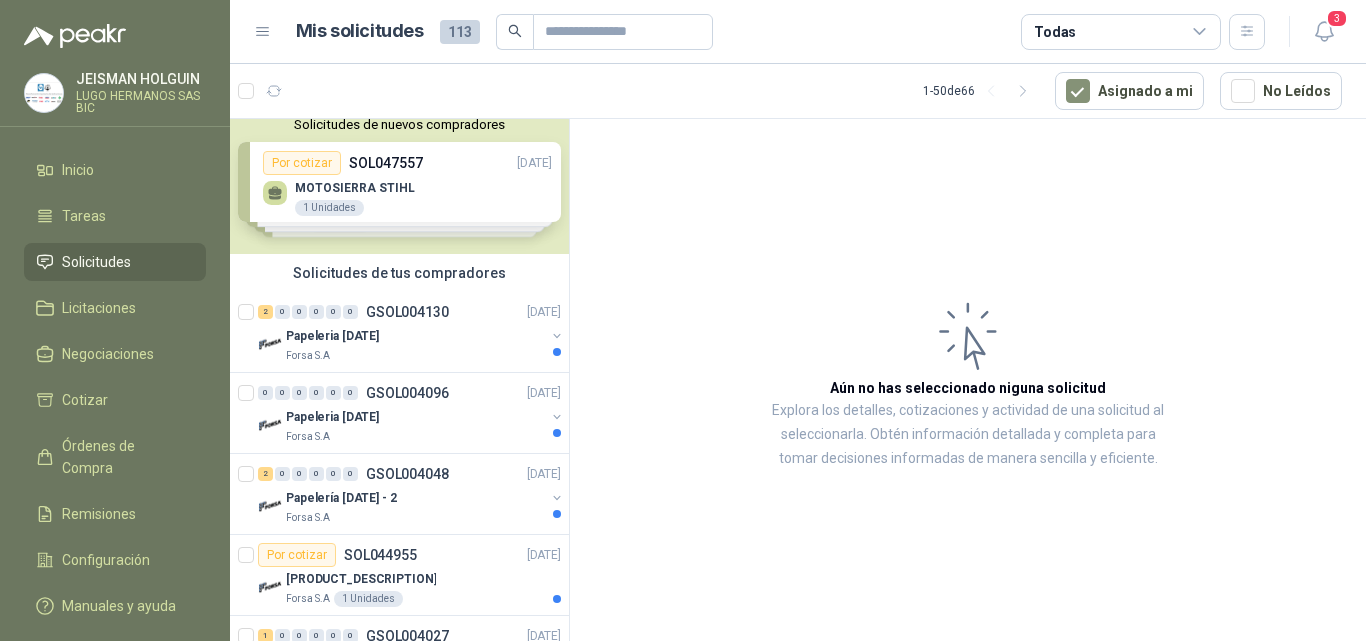 scroll, scrollTop: 0, scrollLeft: 0, axis: both 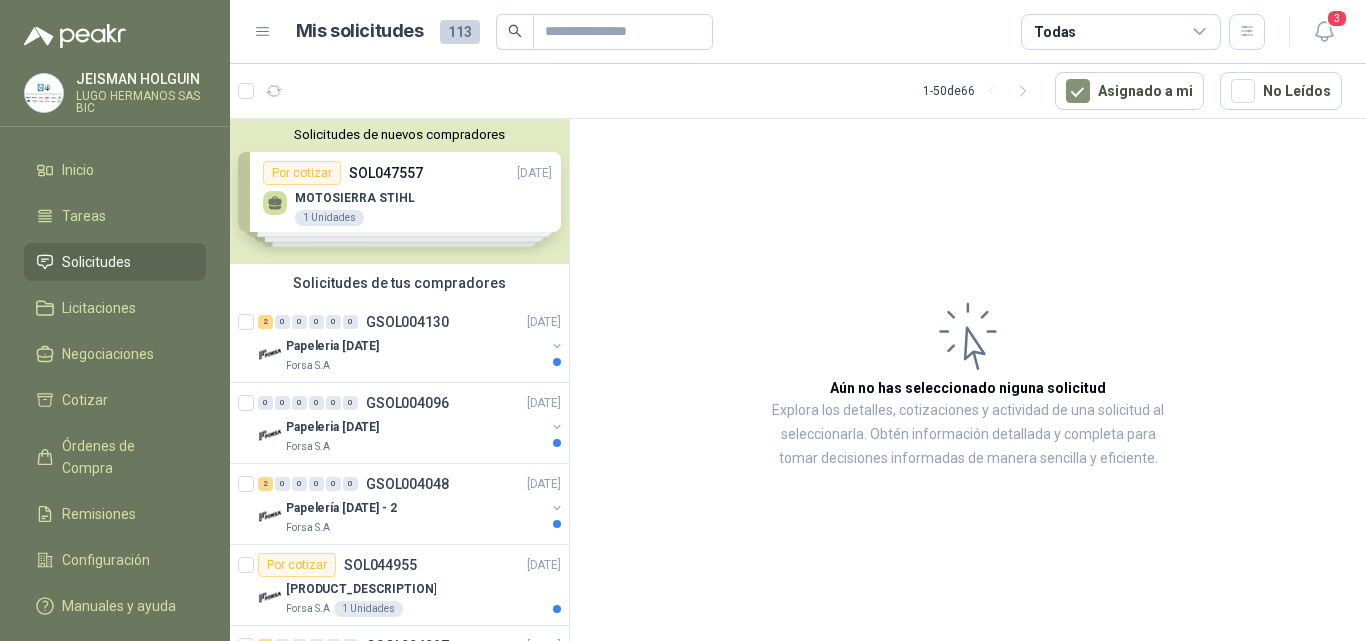 click on "Solicitudes de nuevos compradores Por cotizar SOL047557 [DATE] MOTOSIERRA STIHL 1 Unidades Por cotizar SOL047213 [DATE] BUGGI 4 Unidades Por cotizar SOL047054 [DATE] BUGGI 4 Unidades Por cotizar SOL046961 [DATE] IPHONE 14 PRO MAX 128 GB 1 Unidades ¿Quieres recibir cientos de solicitudes de compra como estas todos los días? Agenda una reunión" at bounding box center (399, 191) 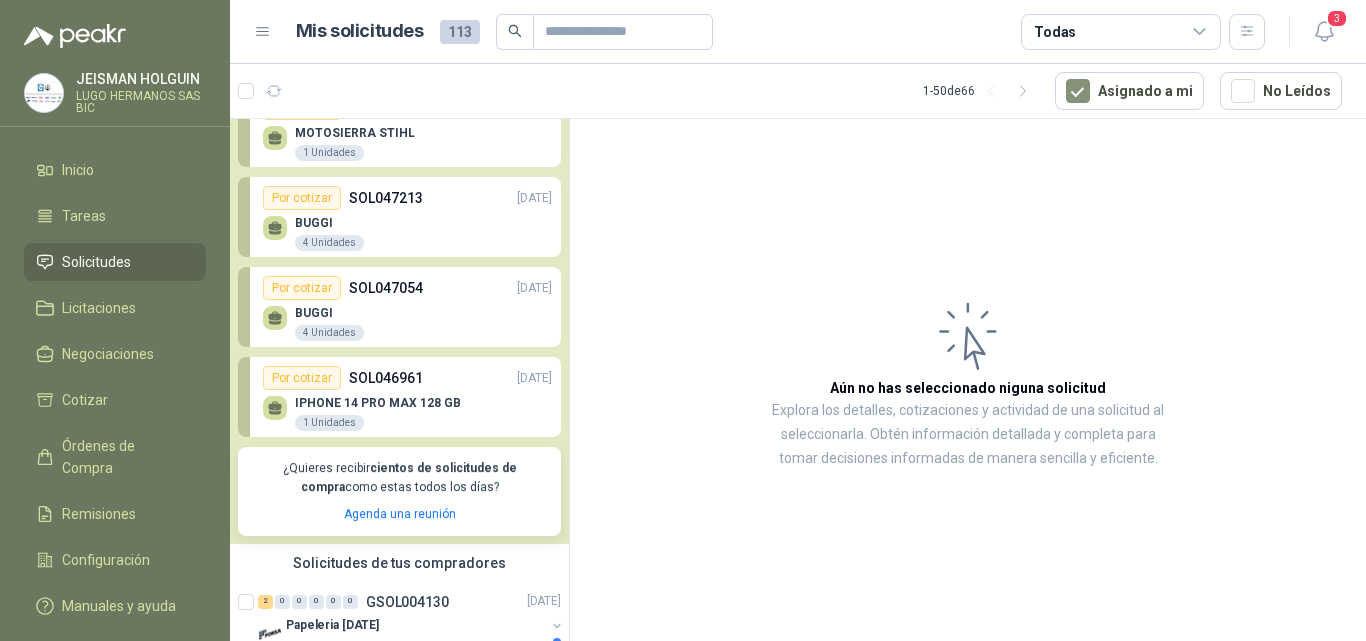 scroll, scrollTop: 100, scrollLeft: 0, axis: vertical 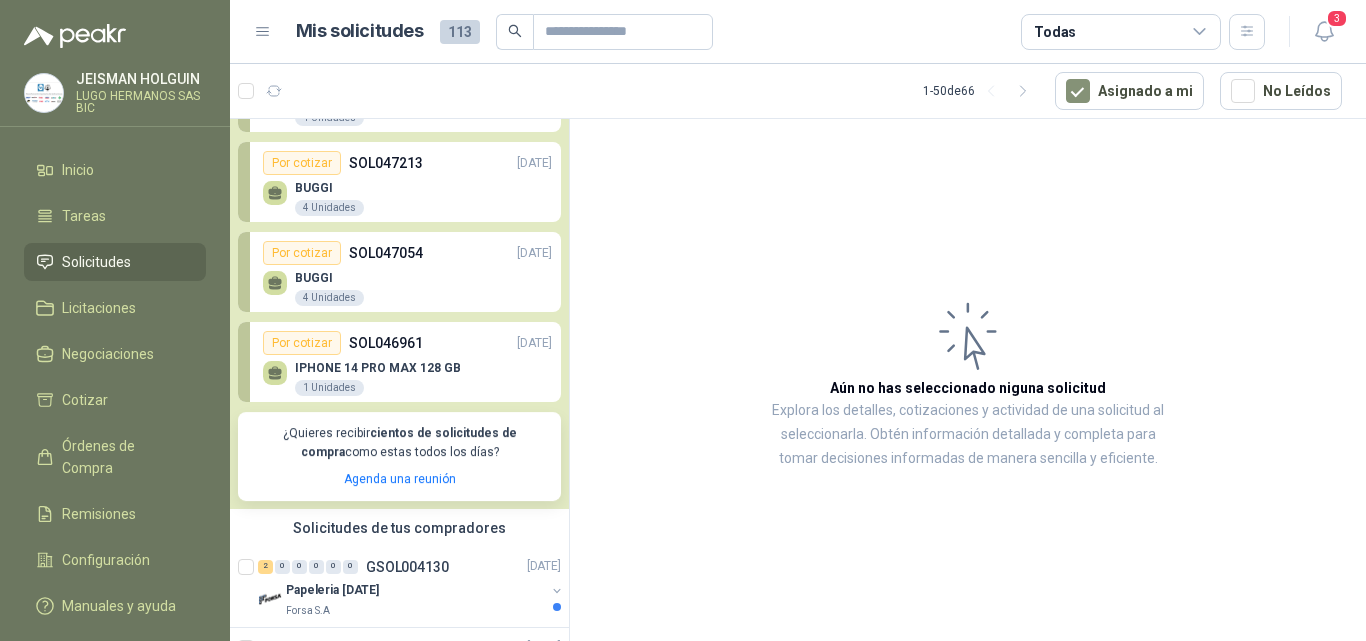click on "IPHONE 14 PRO MAX 128 GB" at bounding box center [378, 368] 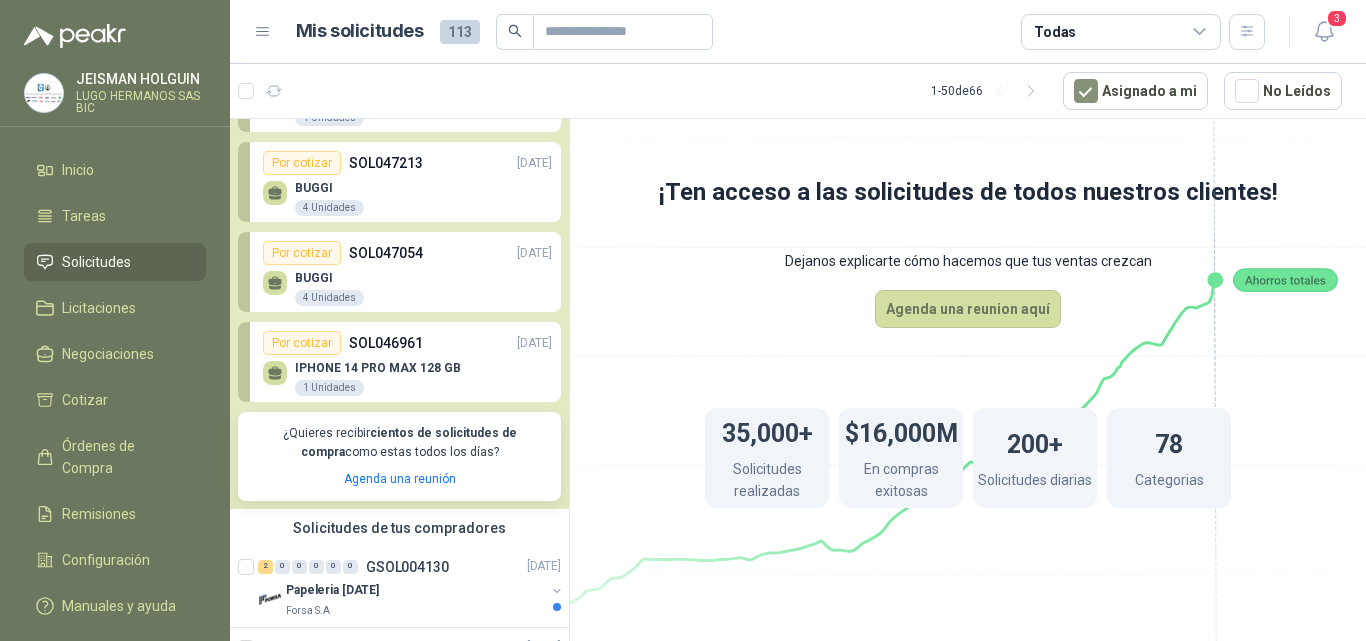 click on "Solicitudes" at bounding box center [96, 262] 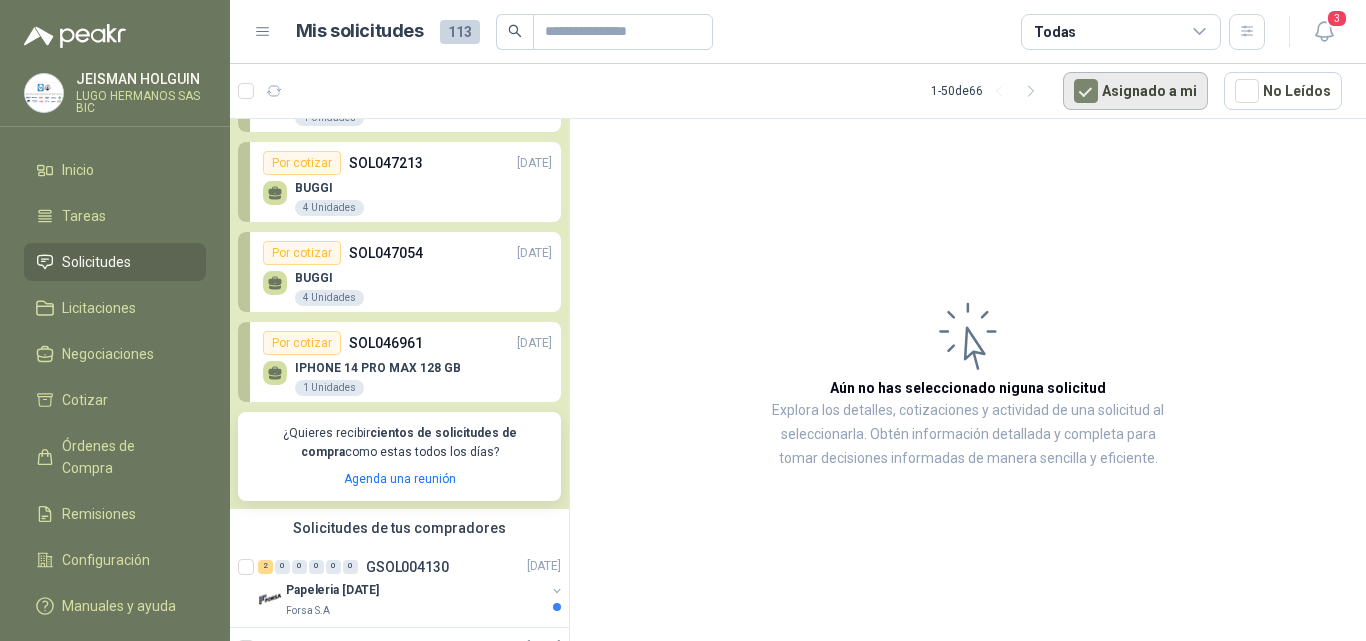 click on "Asignado a mi" at bounding box center (1135, 91) 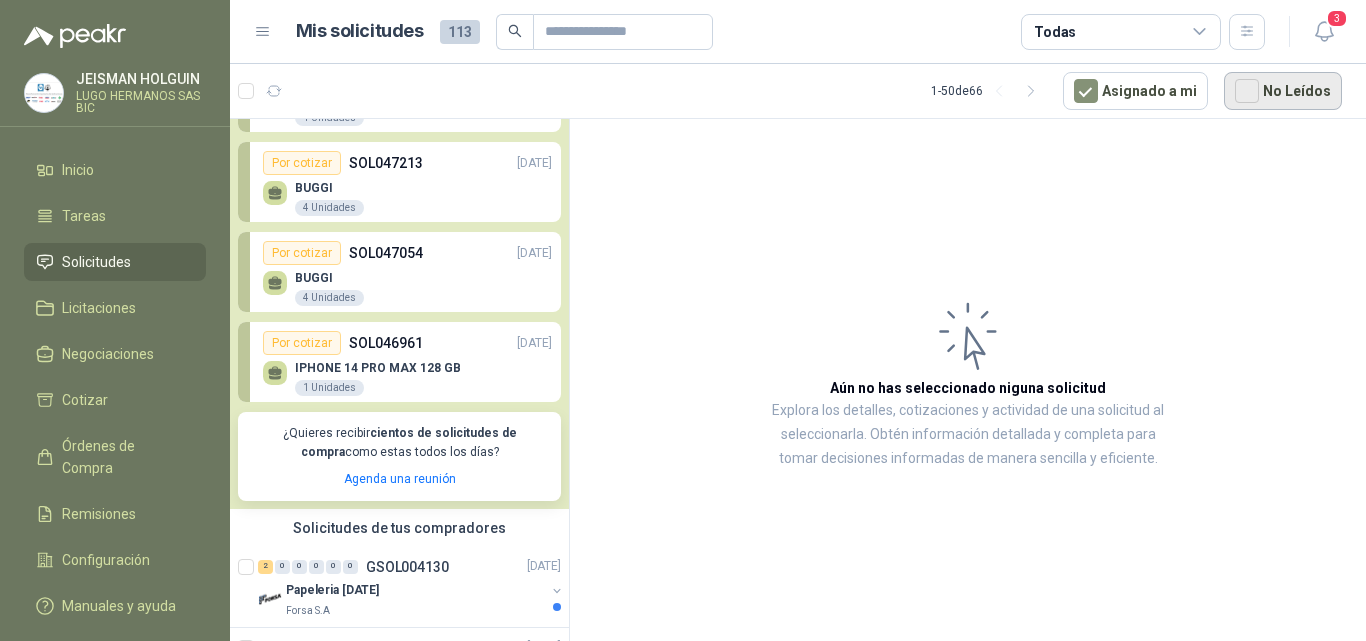 click on "No Leídos" at bounding box center [1283, 91] 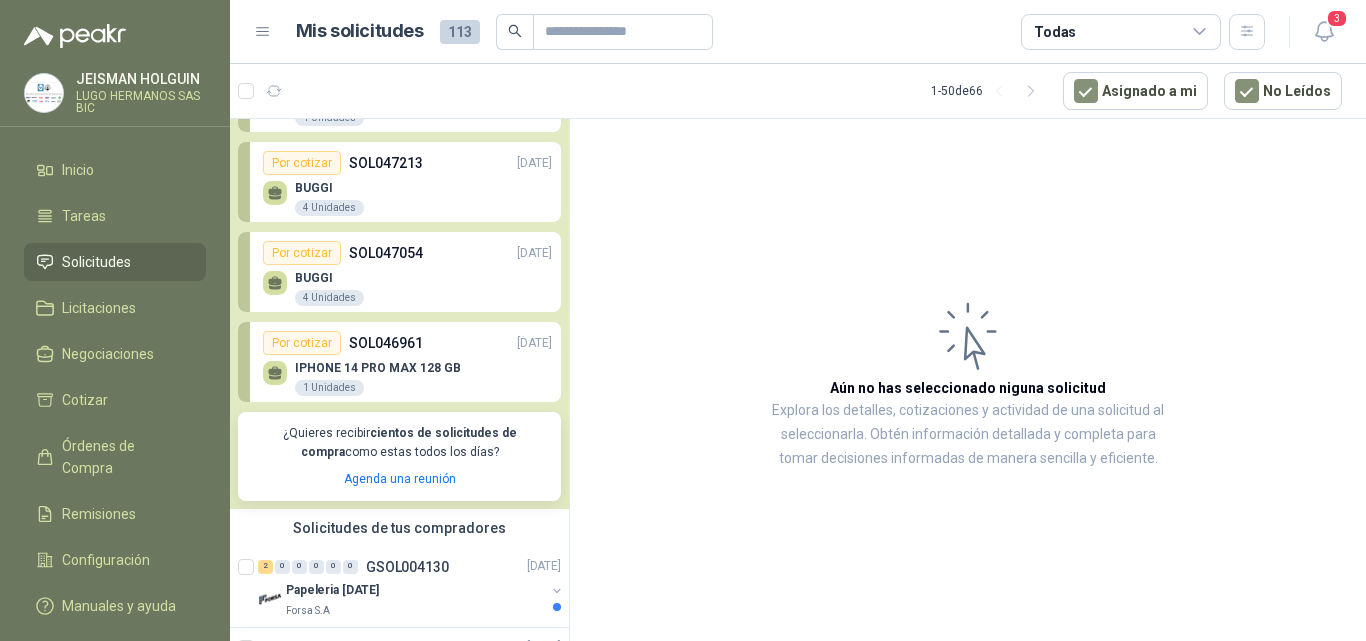 scroll, scrollTop: 0, scrollLeft: 0, axis: both 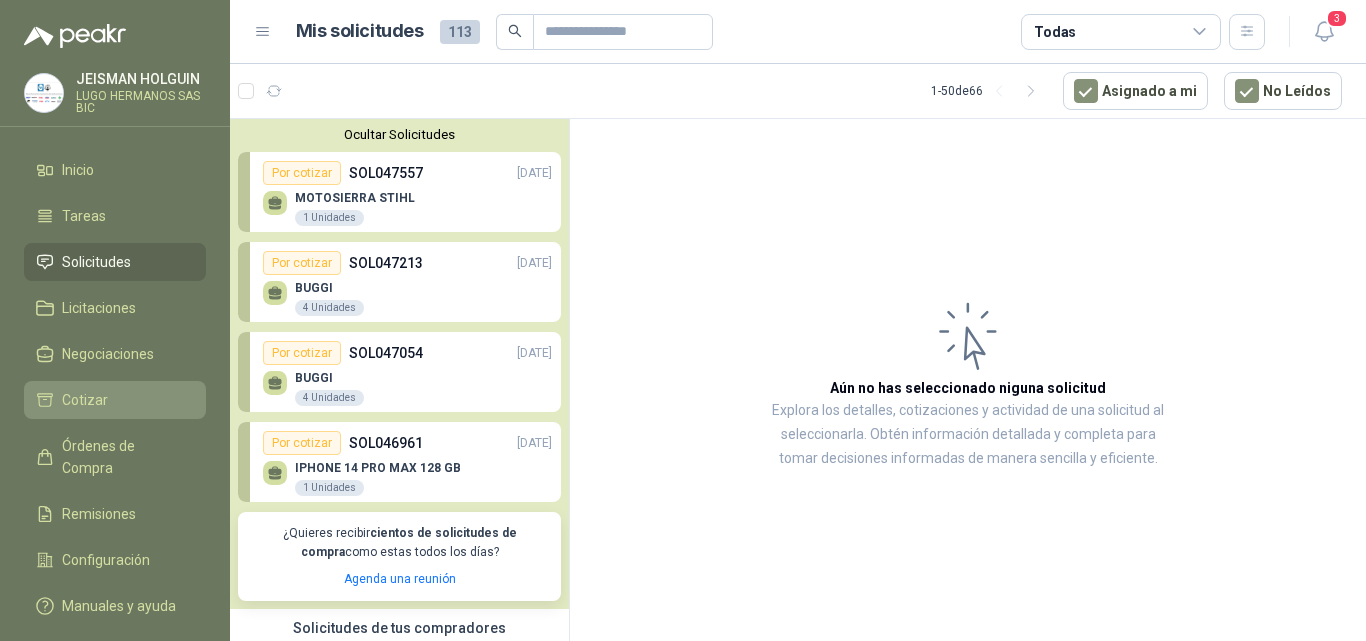 click on "Cotizar" at bounding box center (115, 400) 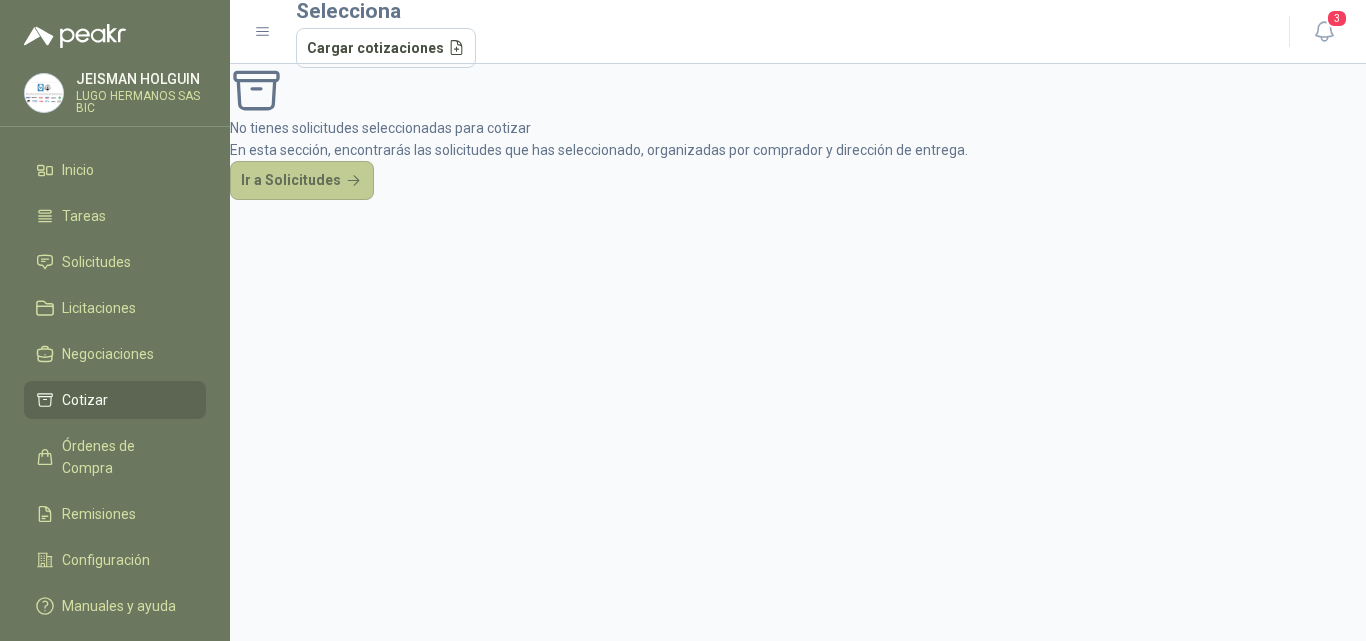 click on "Ir a Solicitudes" at bounding box center (302, 181) 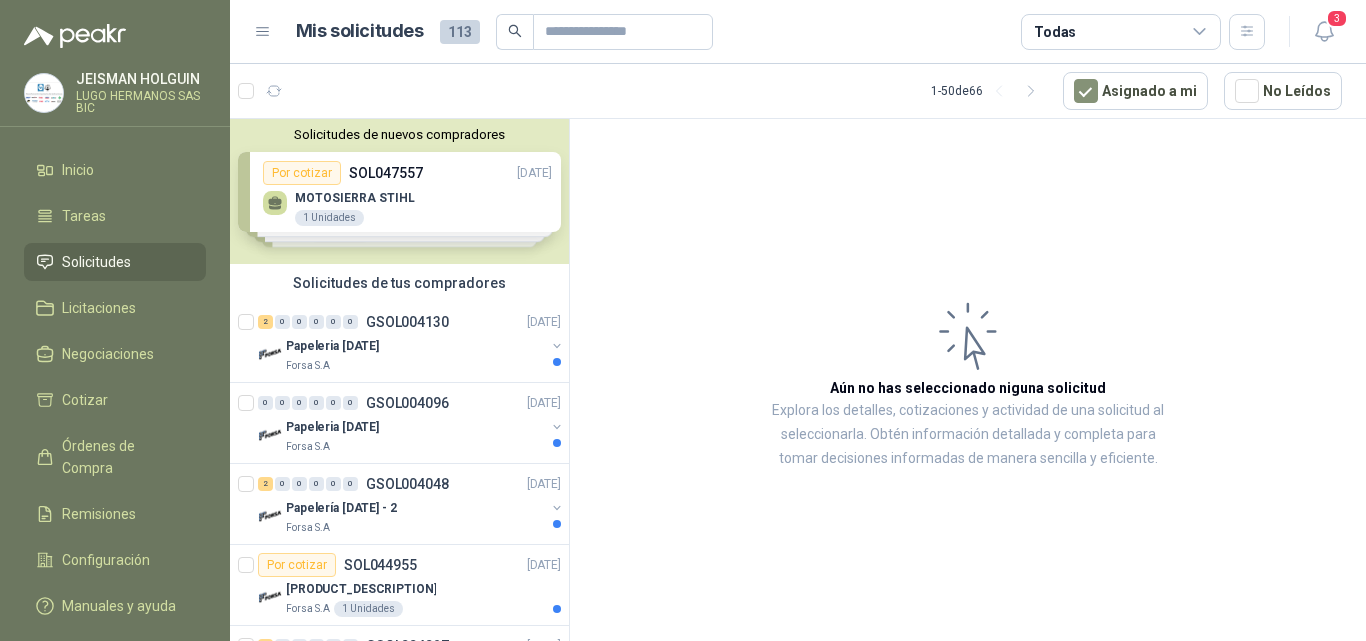 click on "Mis solicitudes 113 Todas 3" at bounding box center (798, 32) 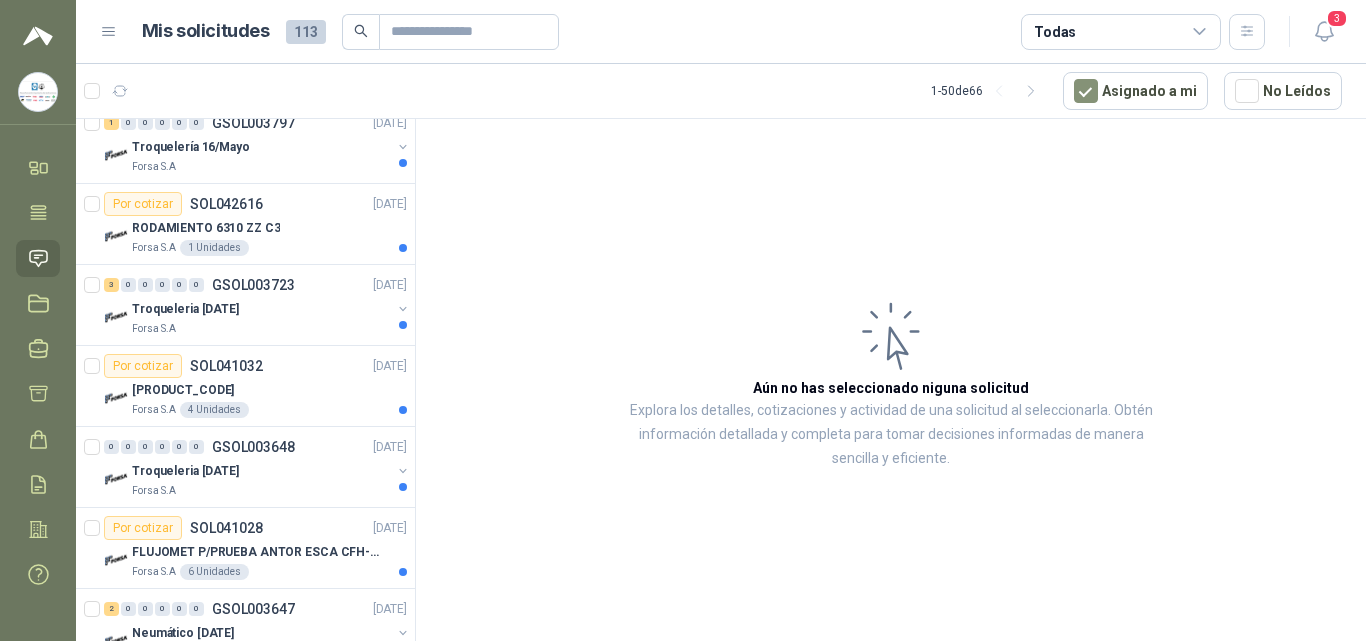 scroll, scrollTop: 1000, scrollLeft: 0, axis: vertical 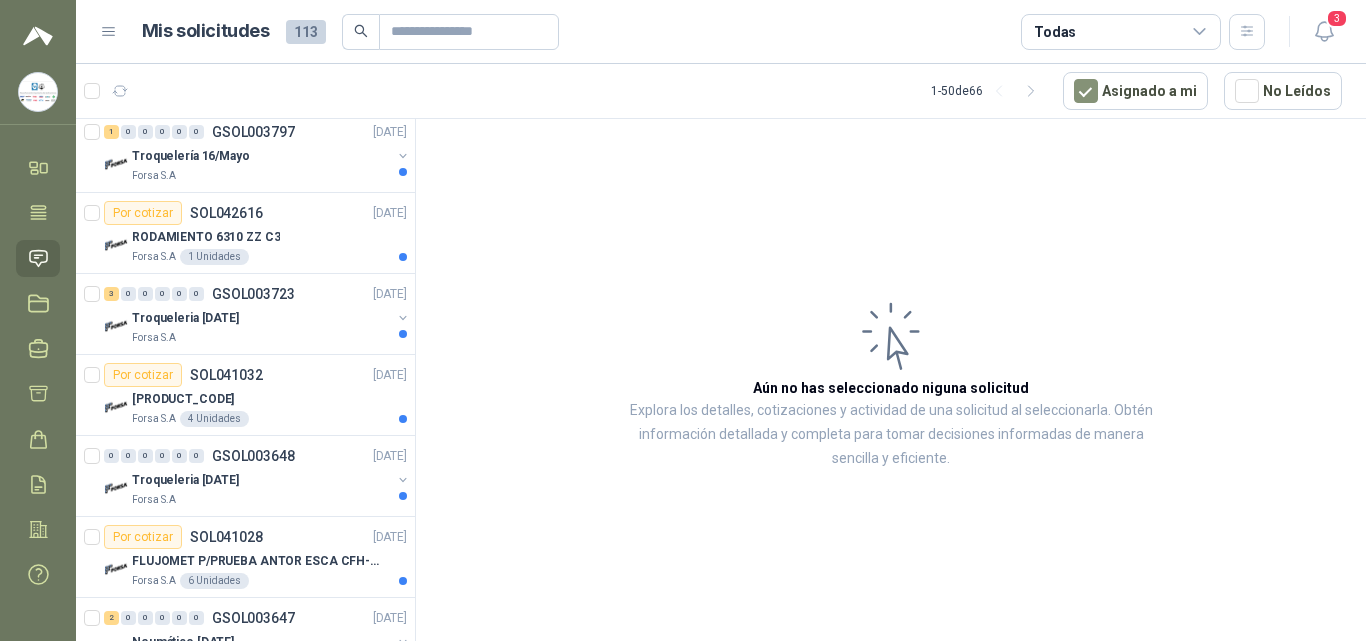 click at bounding box center [1200, 32] 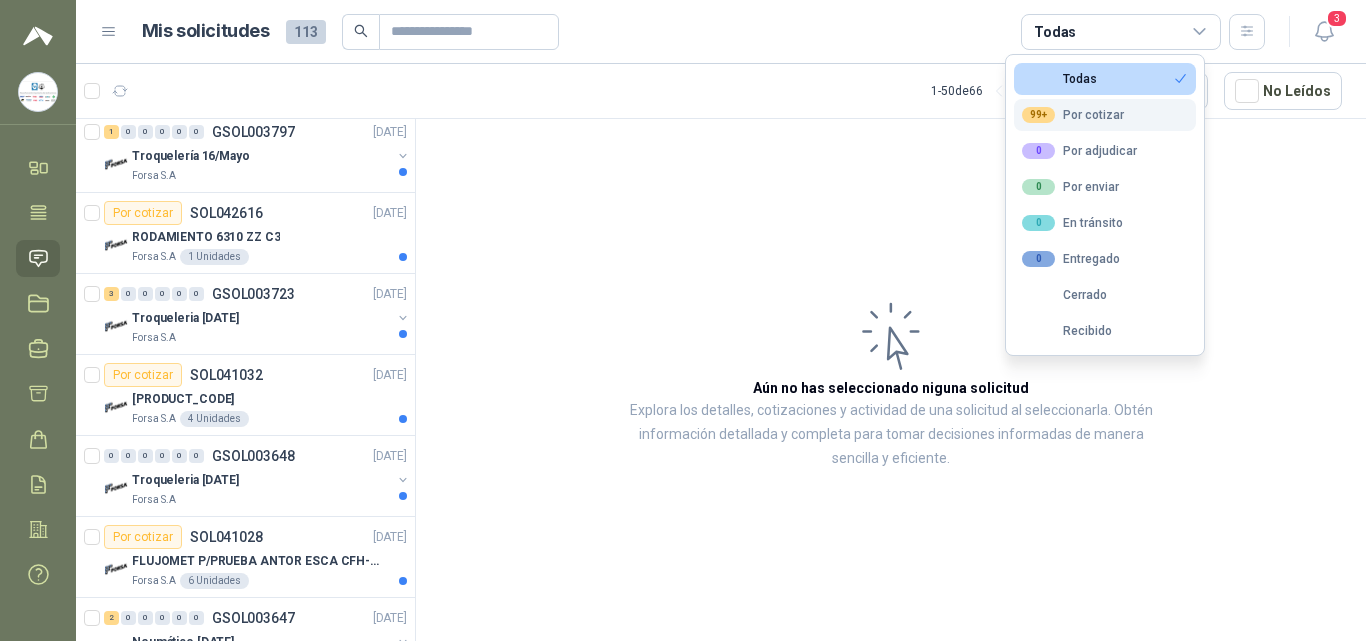 click on "99+ Por cotizar" at bounding box center [1059, 79] 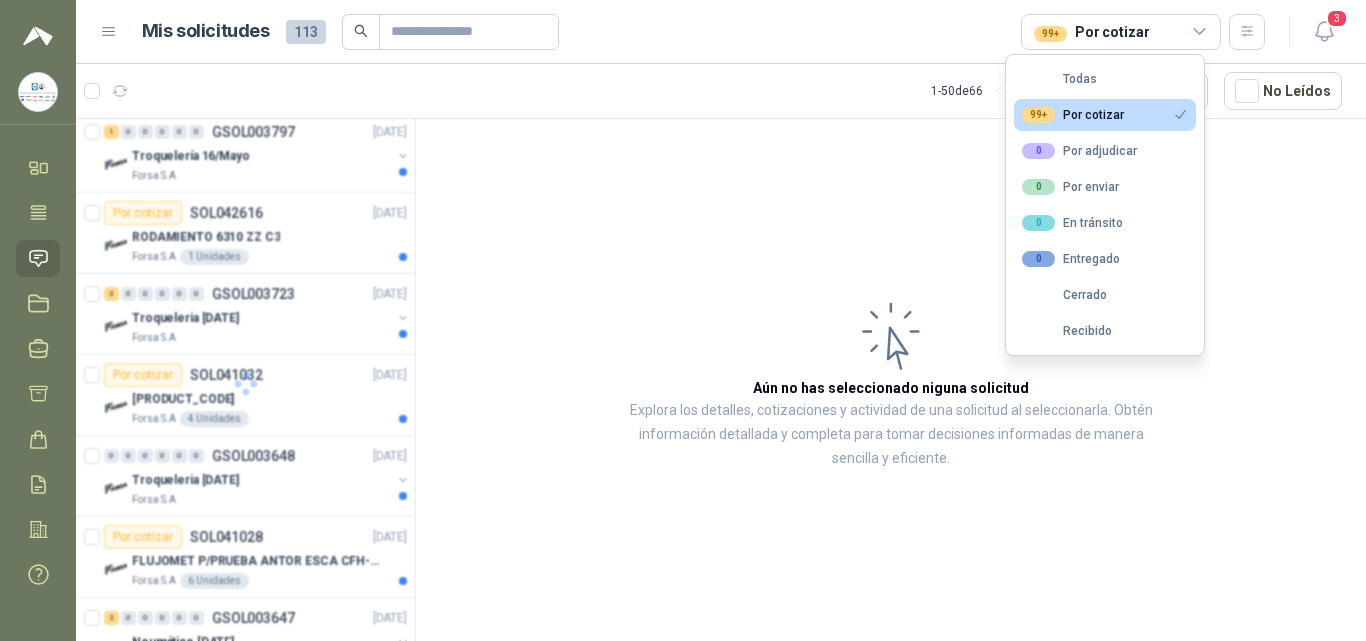 click on "Explora los detalles, cotizaciones y actividad de una solicitud al seleccionarla. Obtén información detallada y completa para tomar decisiones informadas de manera sencilla y eficiente." at bounding box center (891, 383) 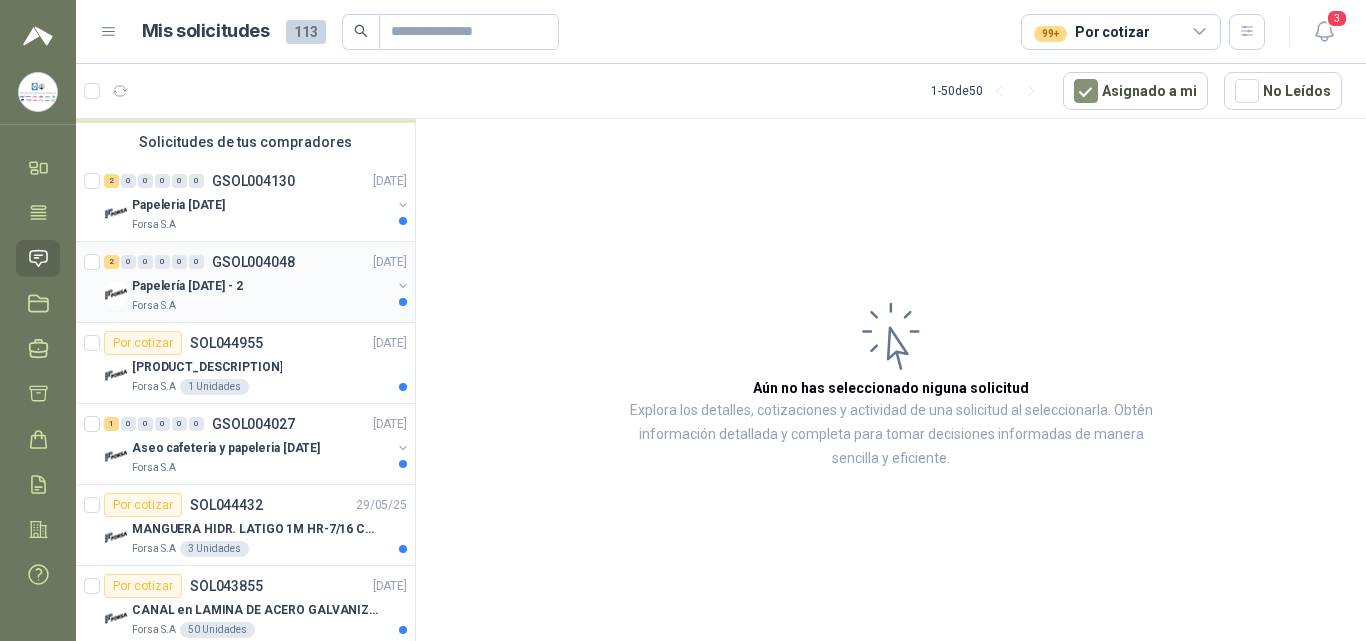 scroll, scrollTop: 0, scrollLeft: 0, axis: both 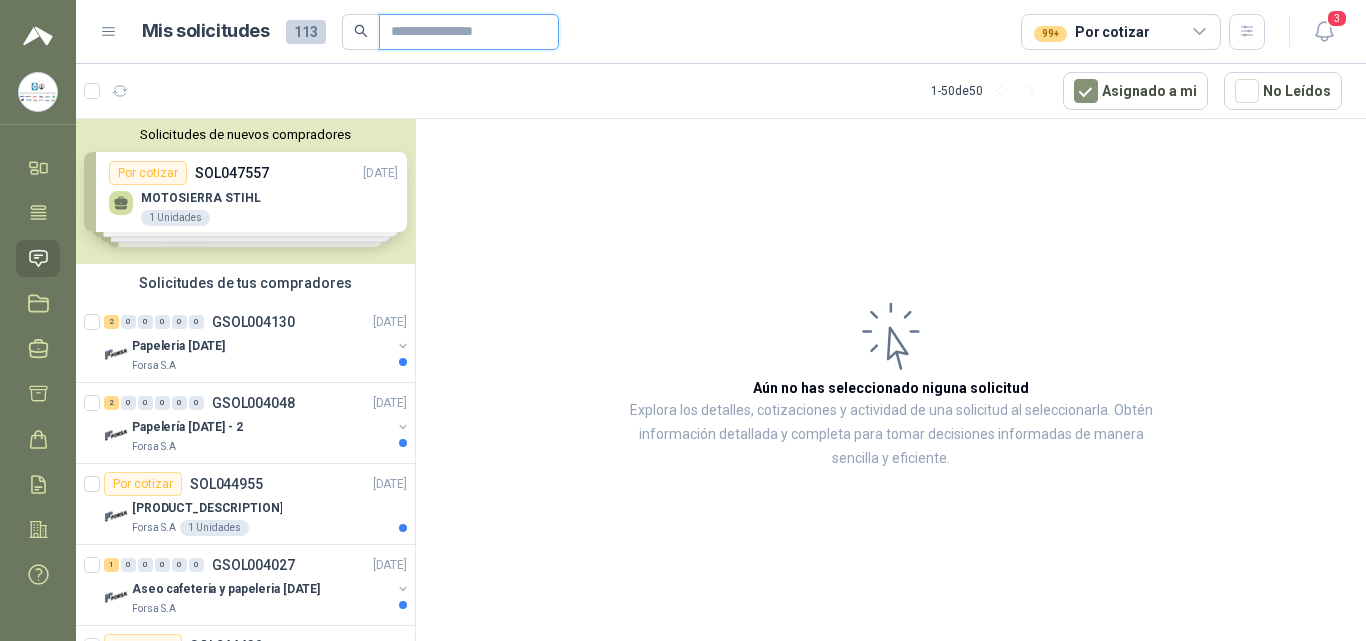 click at bounding box center [461, 32] 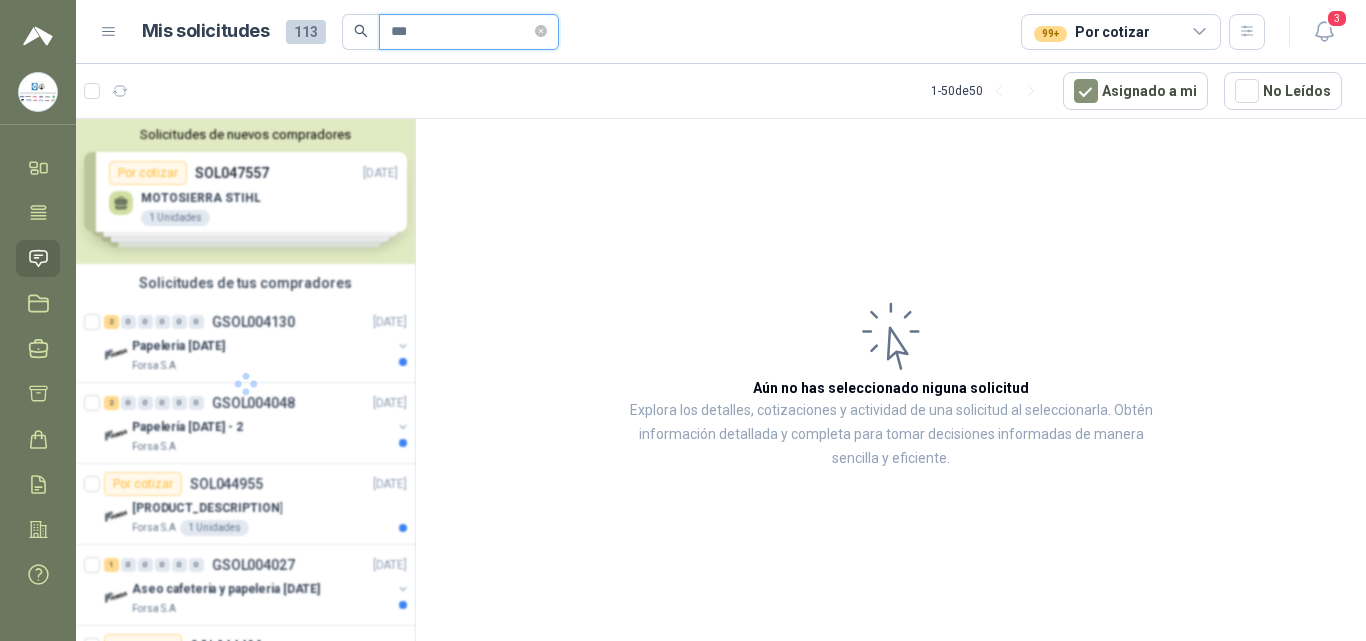 type on "***" 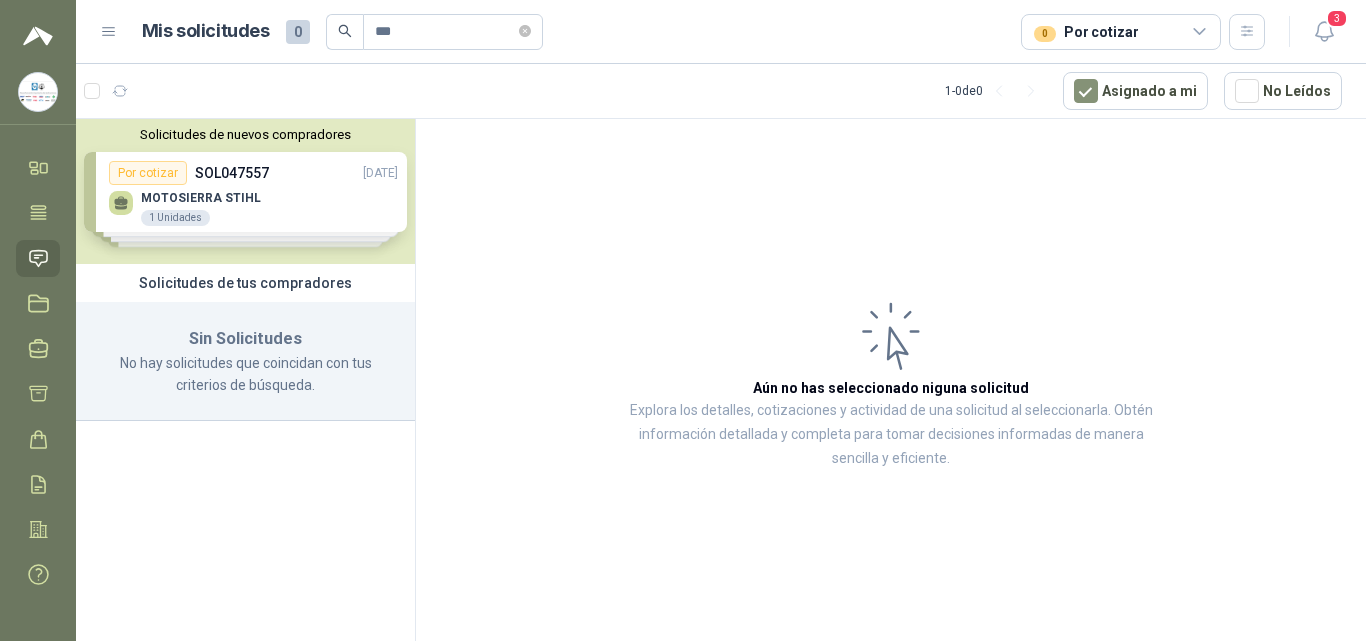 click at bounding box center (109, 32) 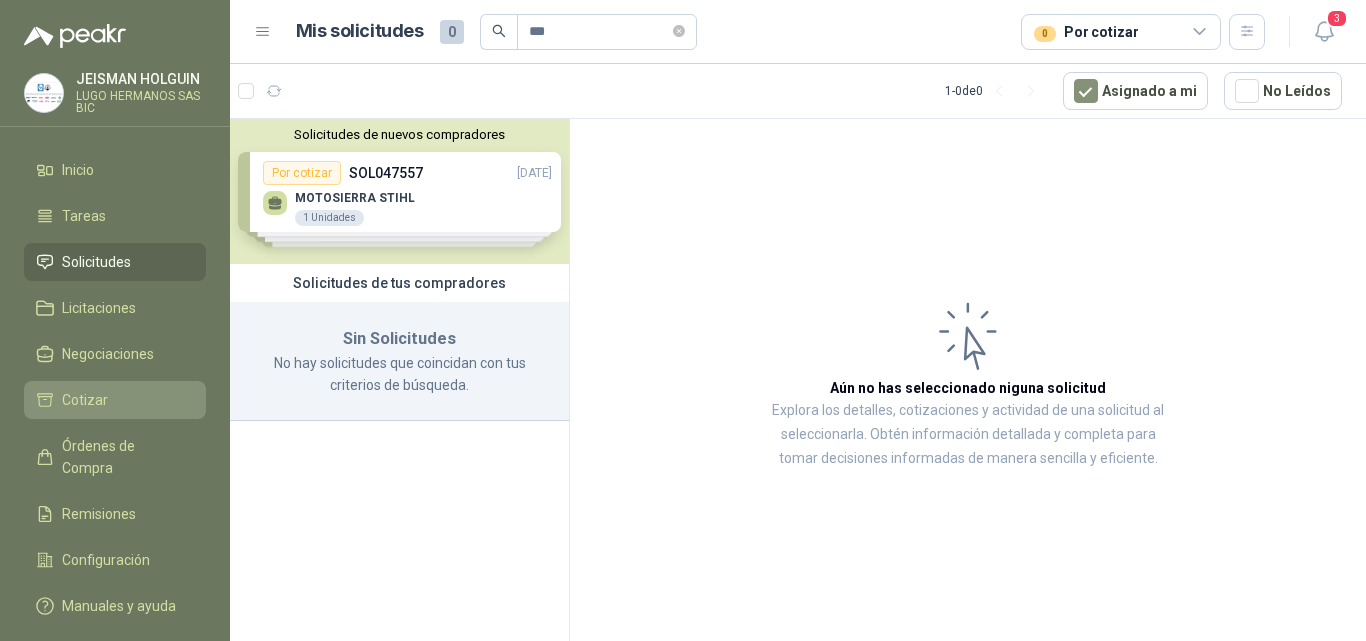 click on "Cotizar" at bounding box center [115, 400] 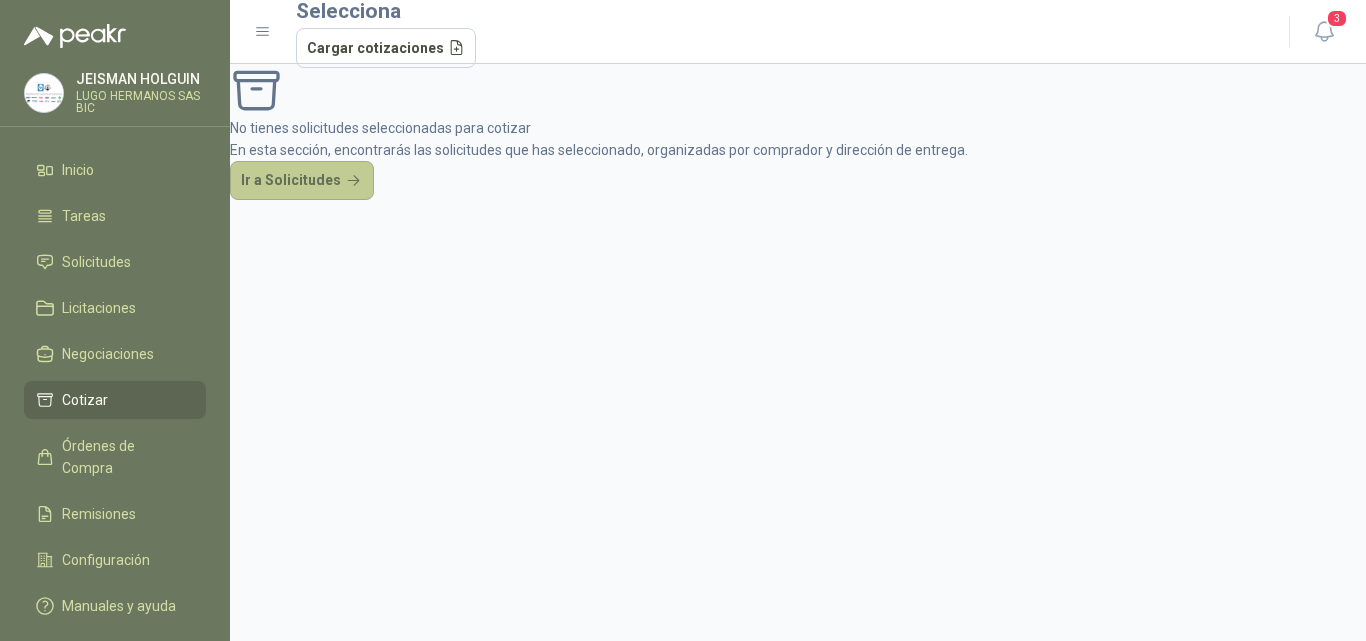 click on "Ir a Solicitudes" at bounding box center (302, 181) 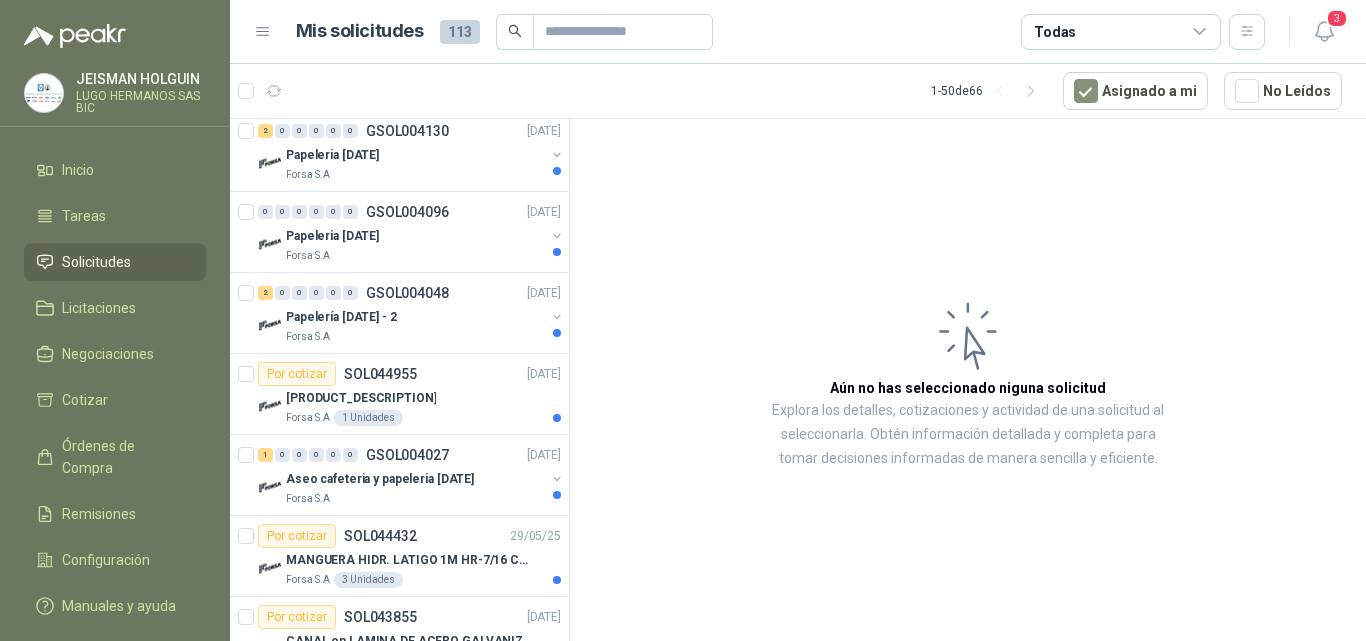 scroll, scrollTop: 200, scrollLeft: 0, axis: vertical 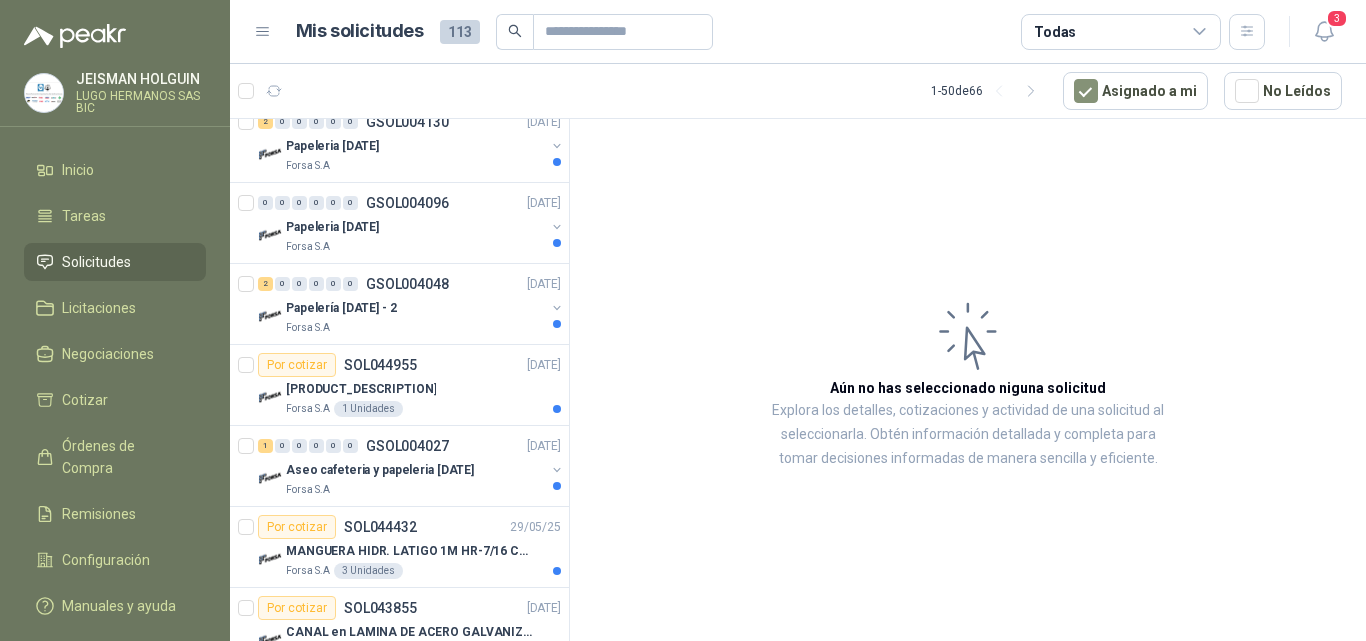 click on "Aún no has seleccionado niguna solicitud" at bounding box center (968, 388) 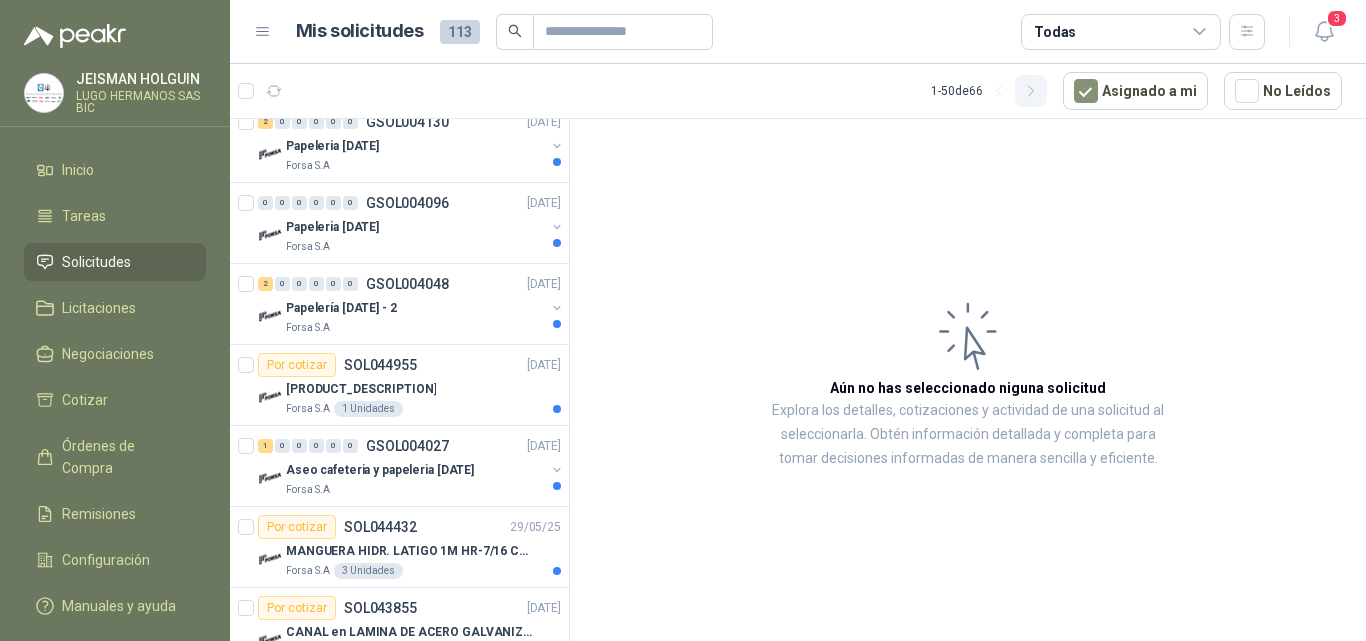 click at bounding box center (1031, 91) 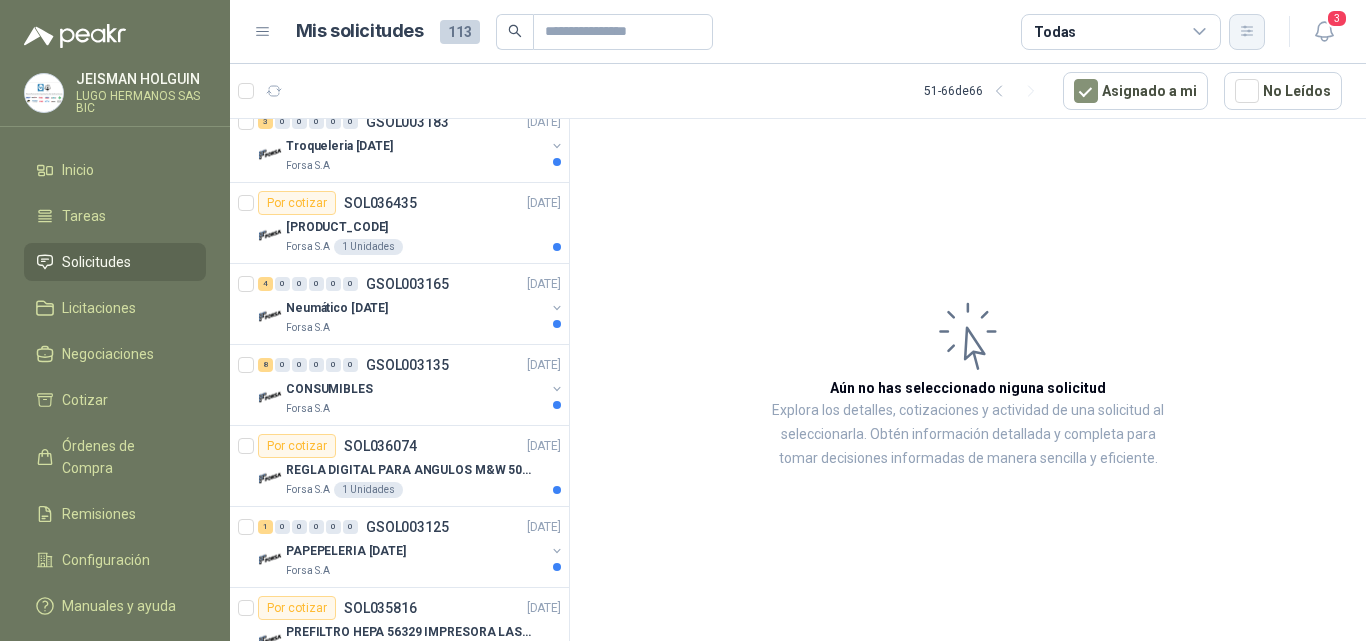 click at bounding box center (1247, 32) 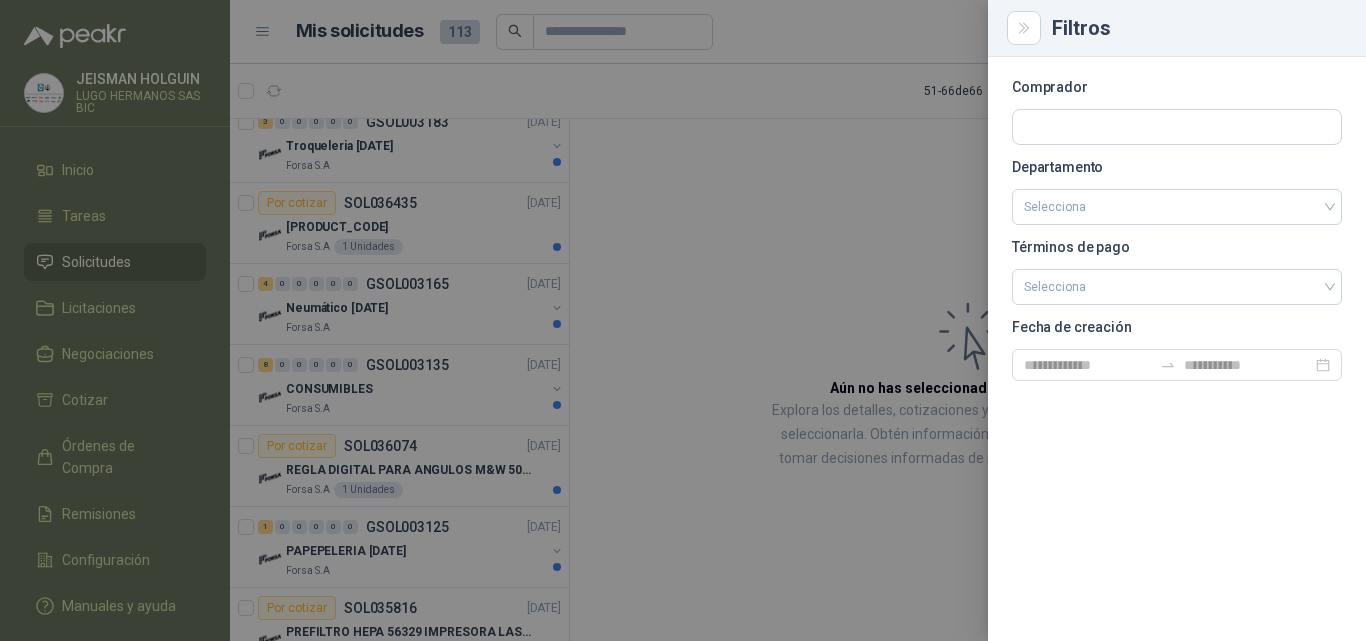click at bounding box center (683, 320) 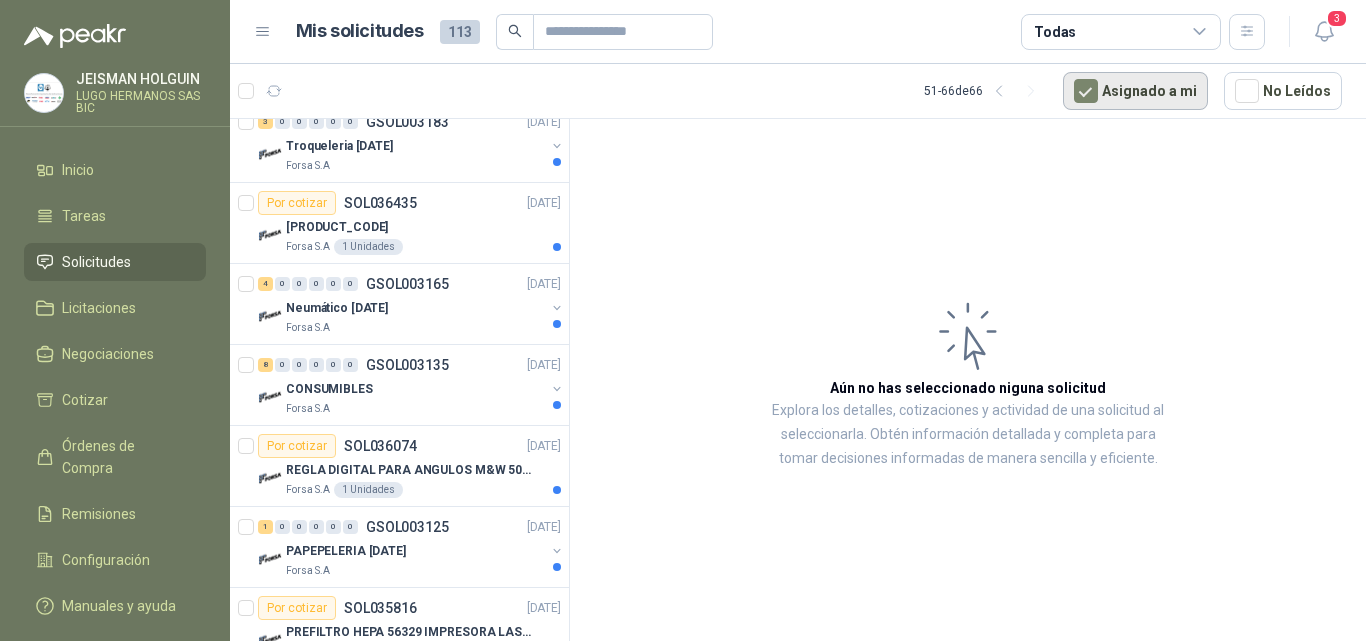 click on "Asignado a mi" at bounding box center [1135, 91] 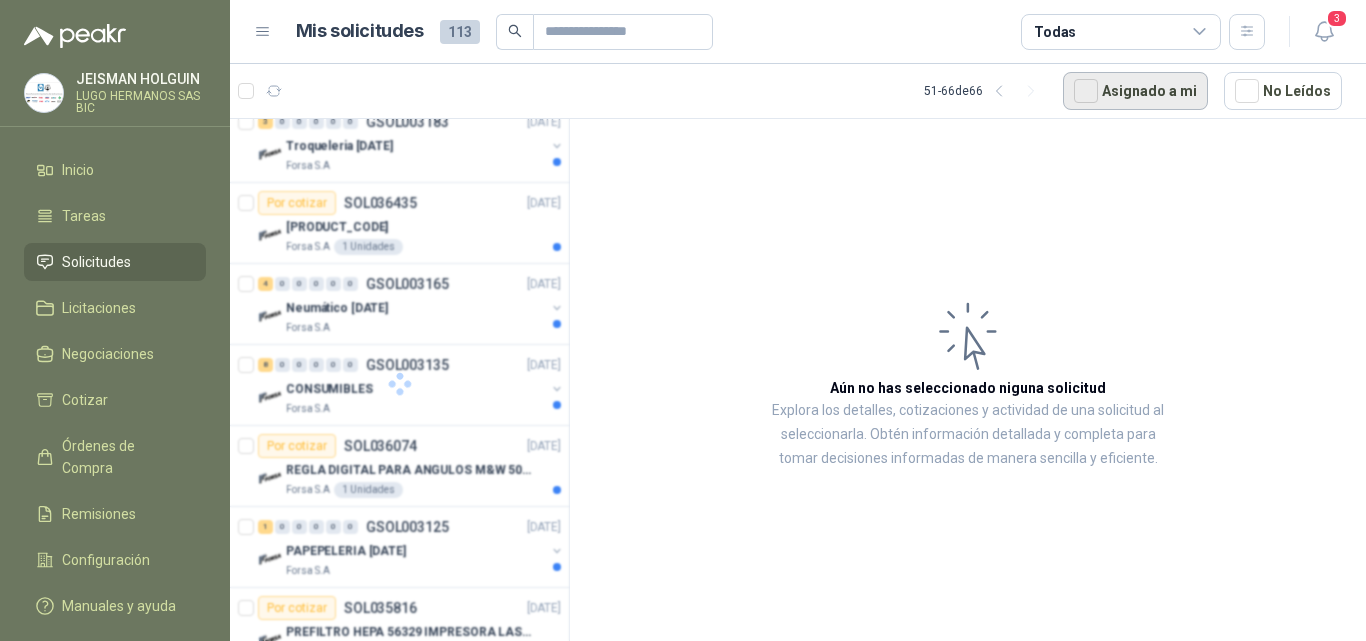 click on "Asignado a mi" at bounding box center (1135, 91) 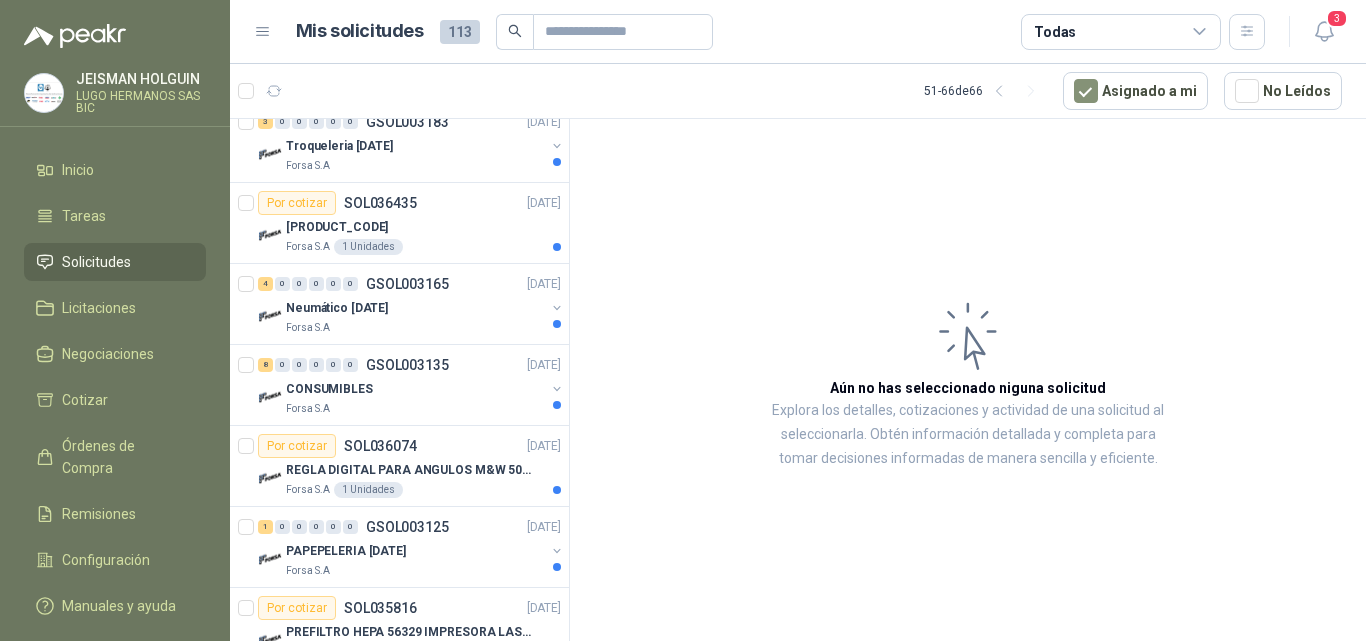 click on "[FIRST] [LAST]" at bounding box center [141, 79] 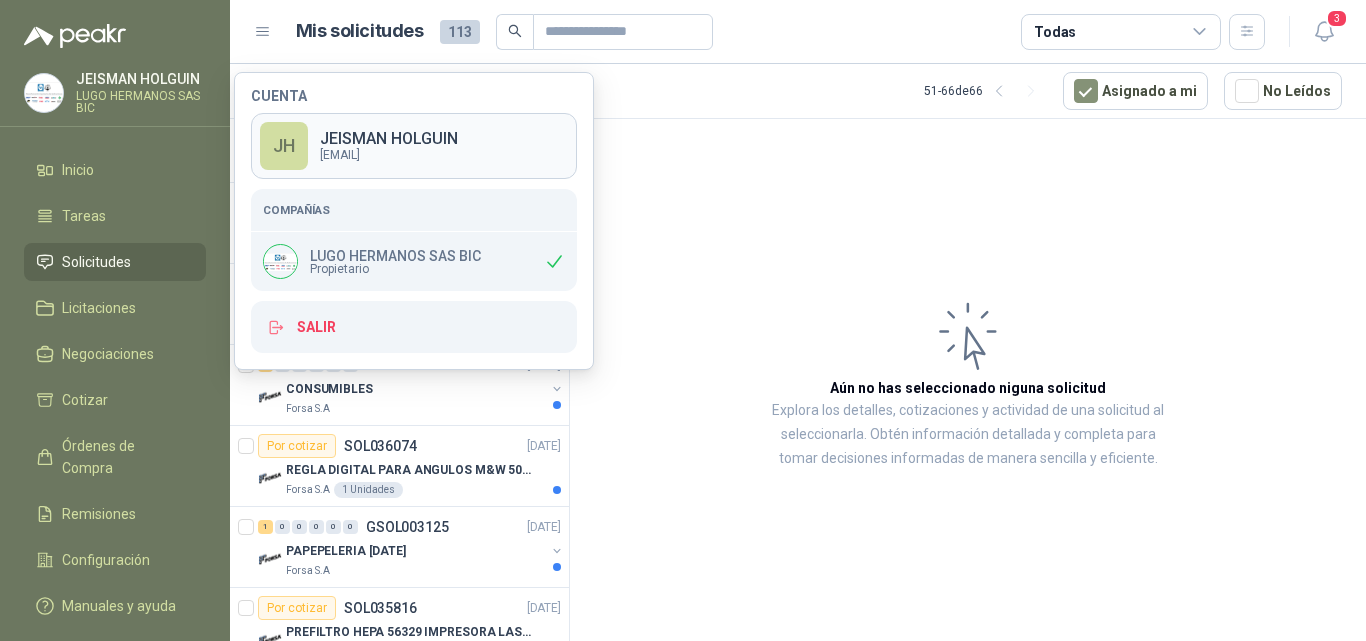 click on "[EMAIL]" at bounding box center (389, 155) 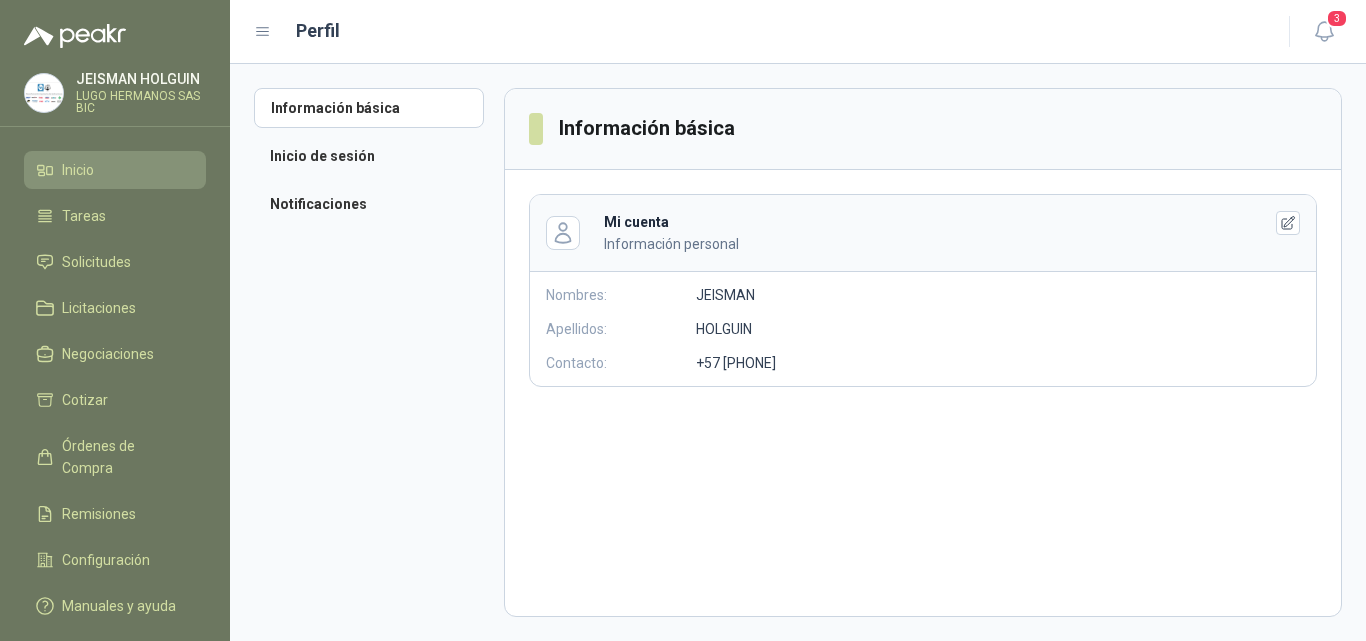 click on "Inicio" at bounding box center (115, 170) 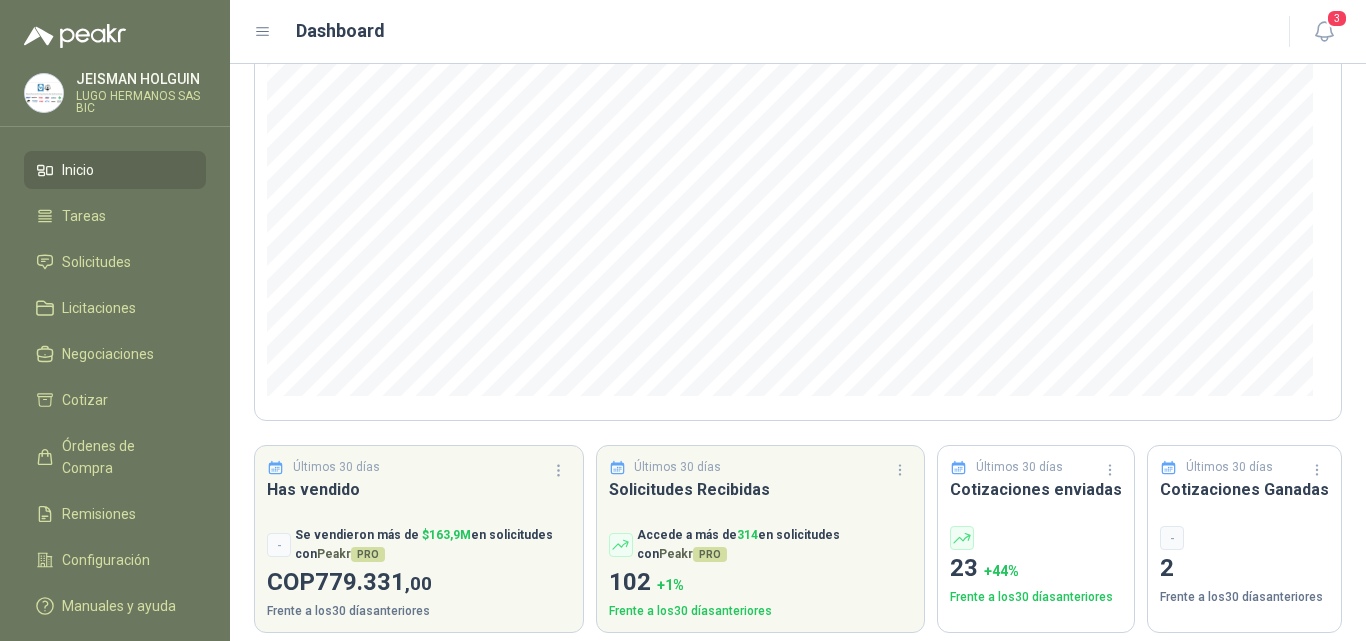 scroll, scrollTop: 260, scrollLeft: 0, axis: vertical 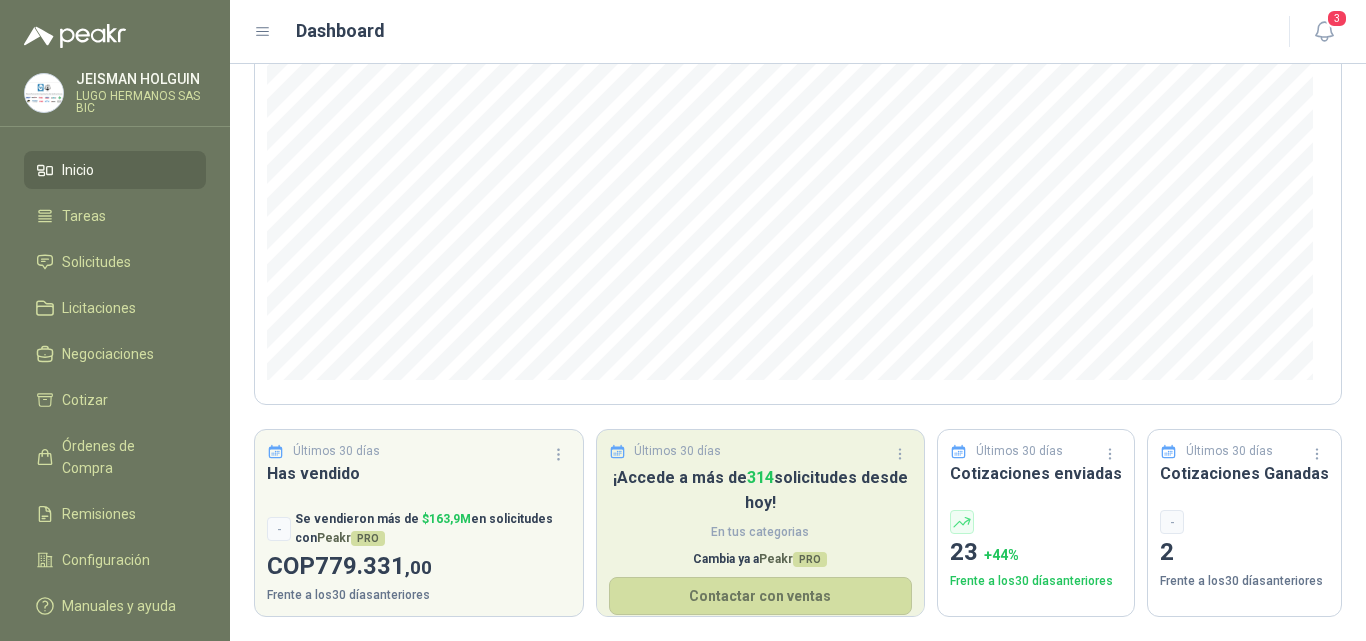 click on "¡Accede a más de  314  solicitudes desde hoy!" at bounding box center (0, 0) 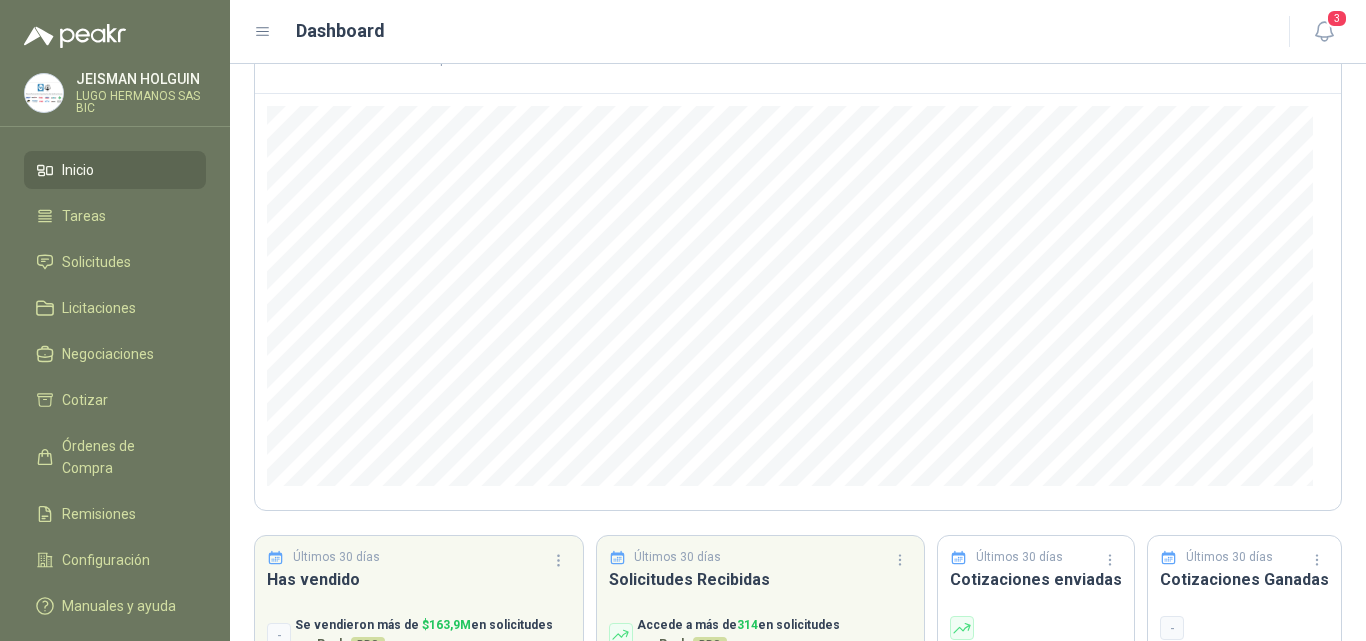scroll, scrollTop: 0, scrollLeft: 0, axis: both 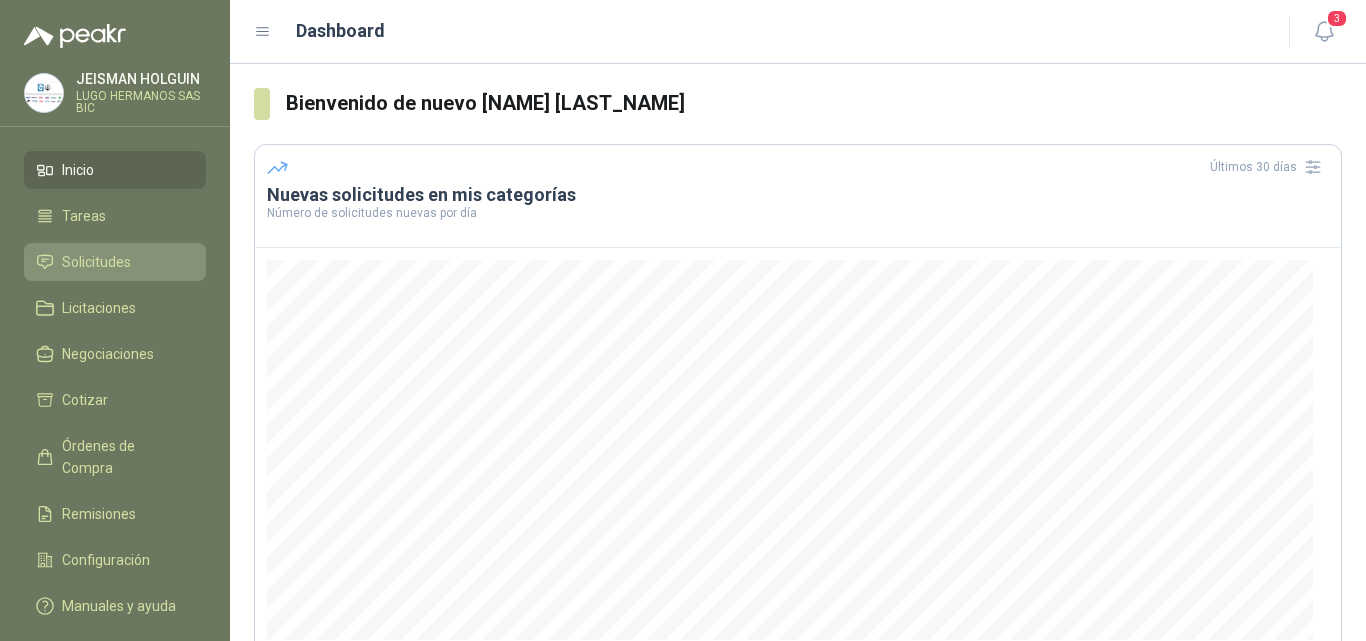 click on "Solicitudes" at bounding box center (96, 262) 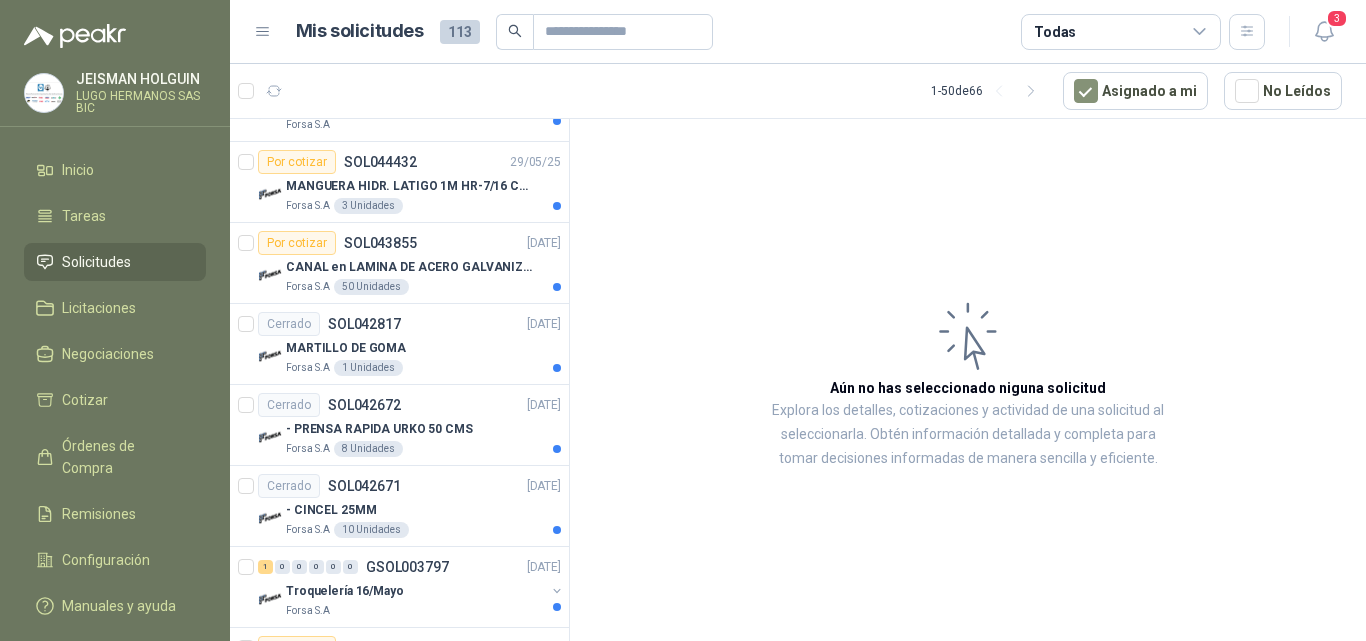 scroll, scrollTop: 0, scrollLeft: 0, axis: both 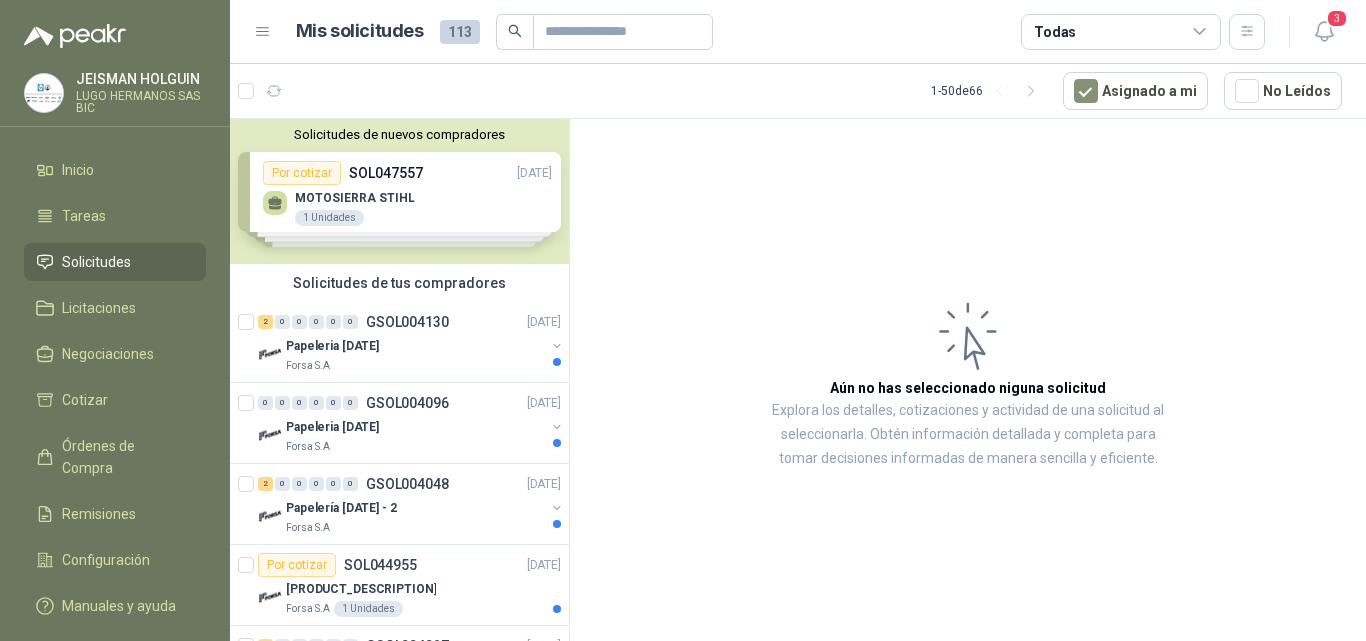 click at bounding box center (1199, 31) 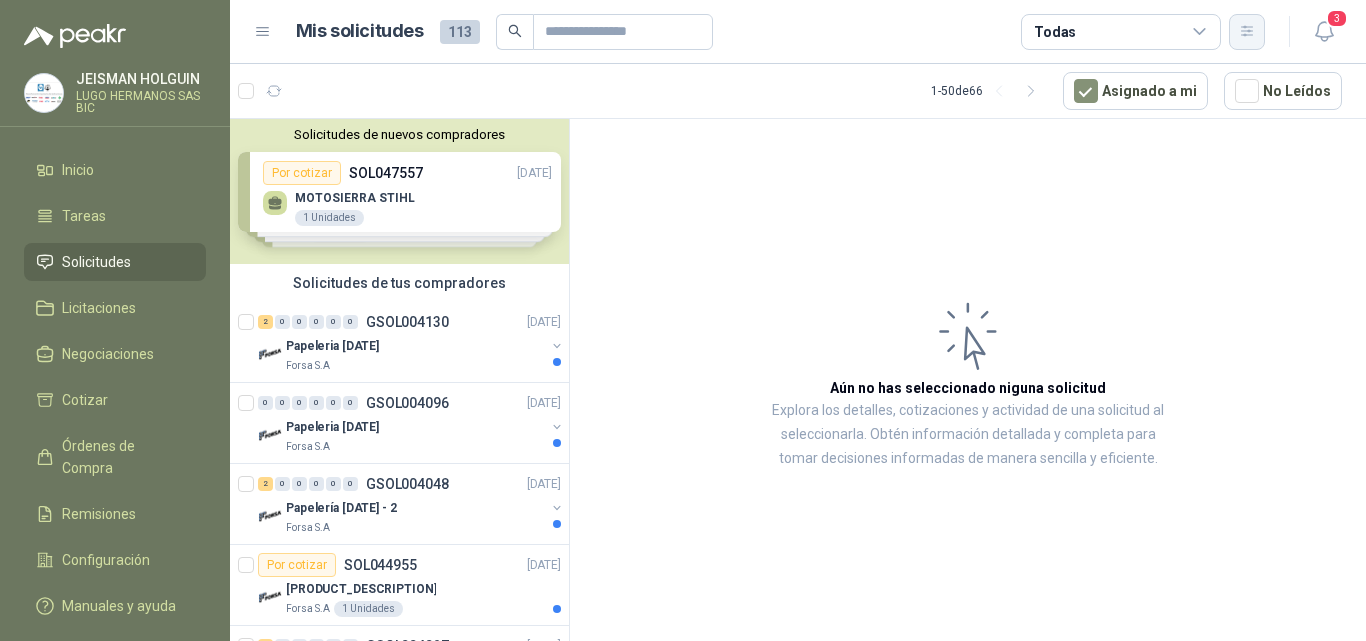 click at bounding box center (1247, 31) 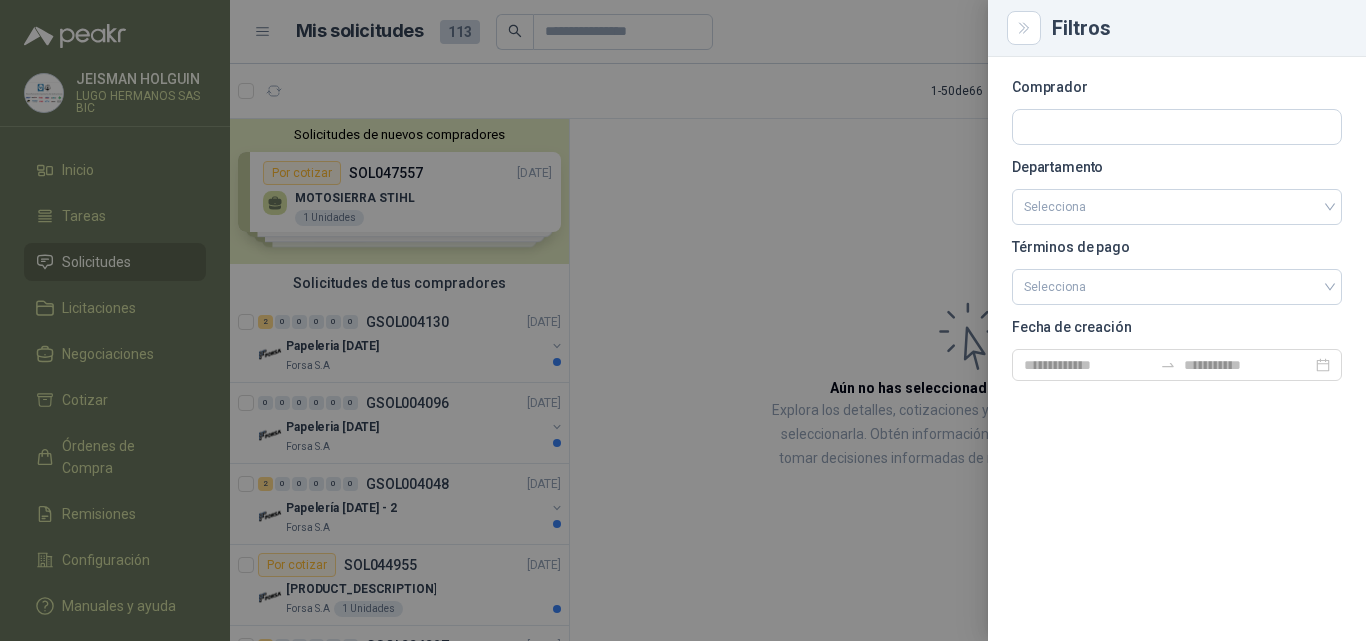 click at bounding box center [683, 320] 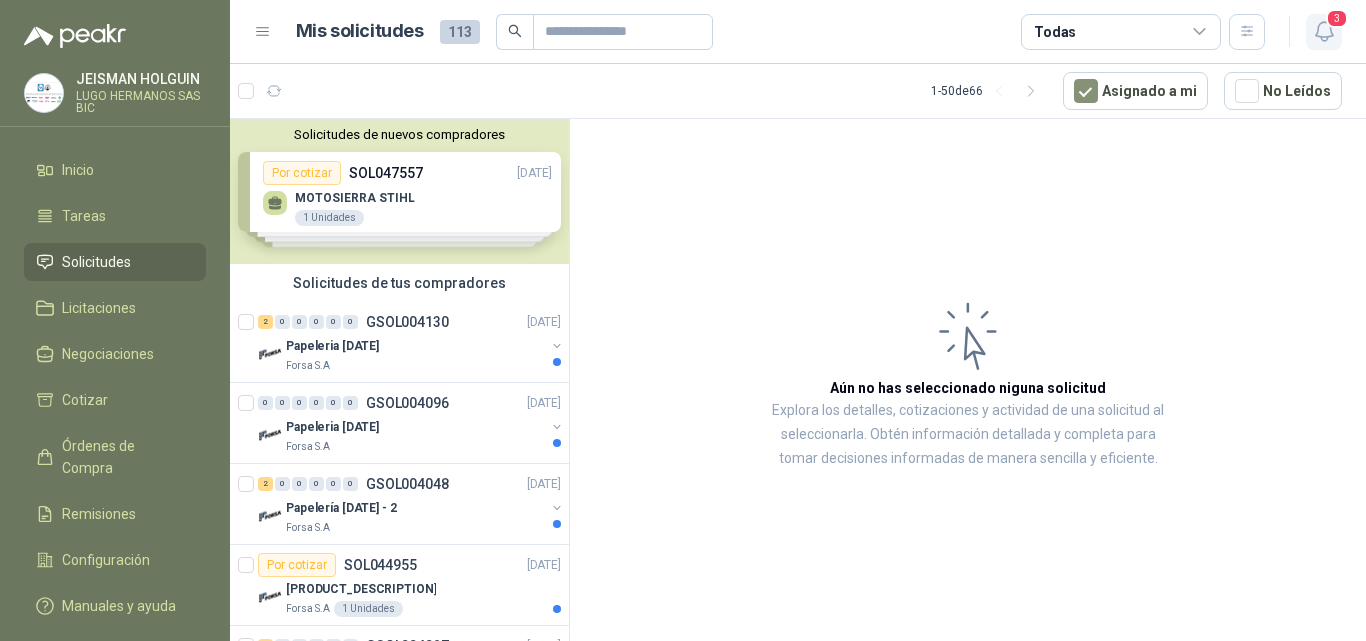 click at bounding box center [1324, 31] 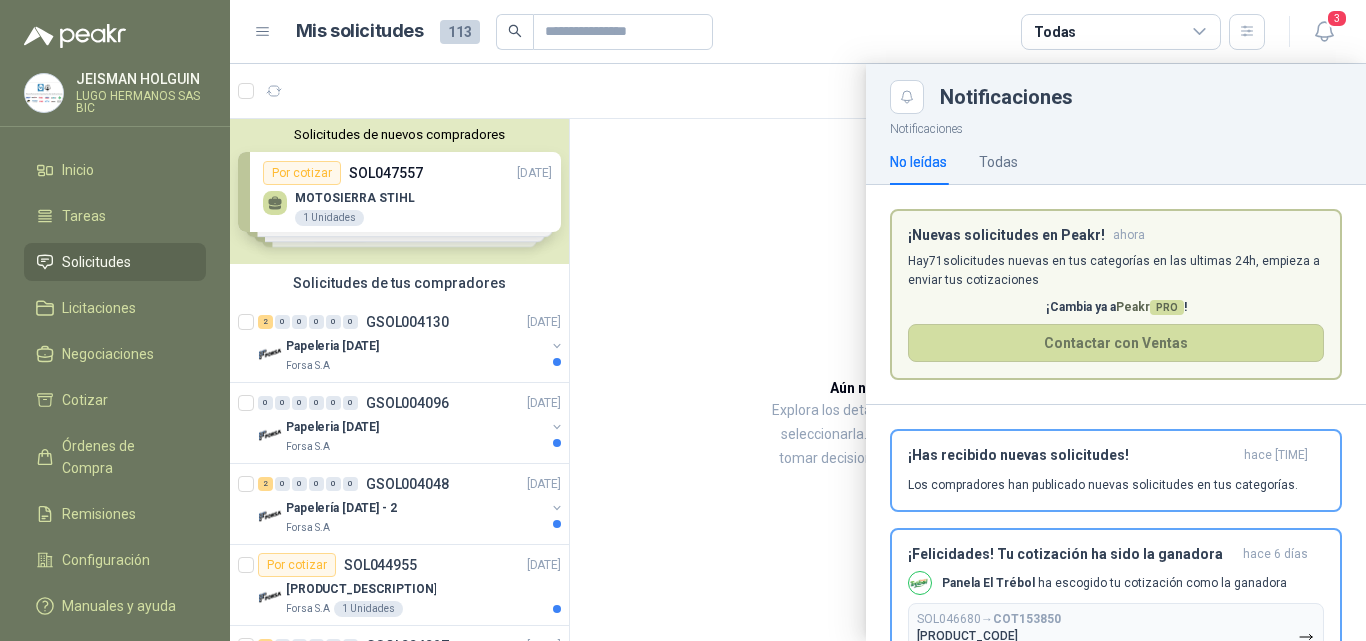 click at bounding box center (798, 352) 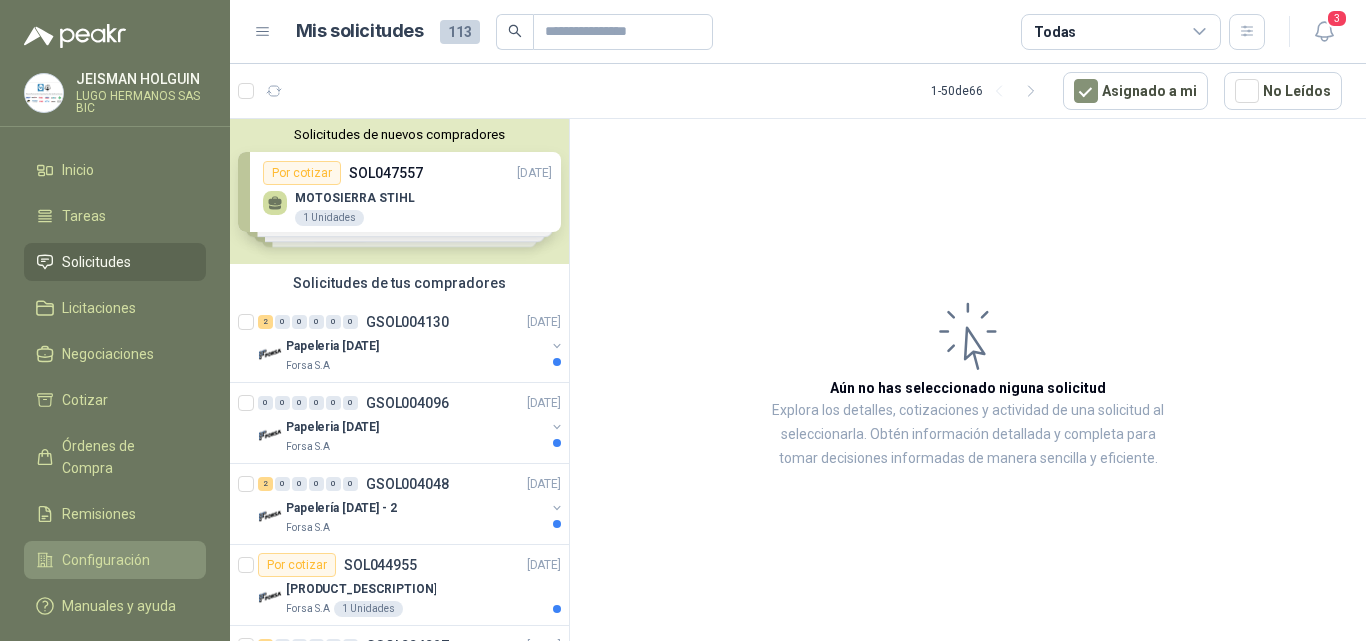 click on "Configuración" at bounding box center [106, 560] 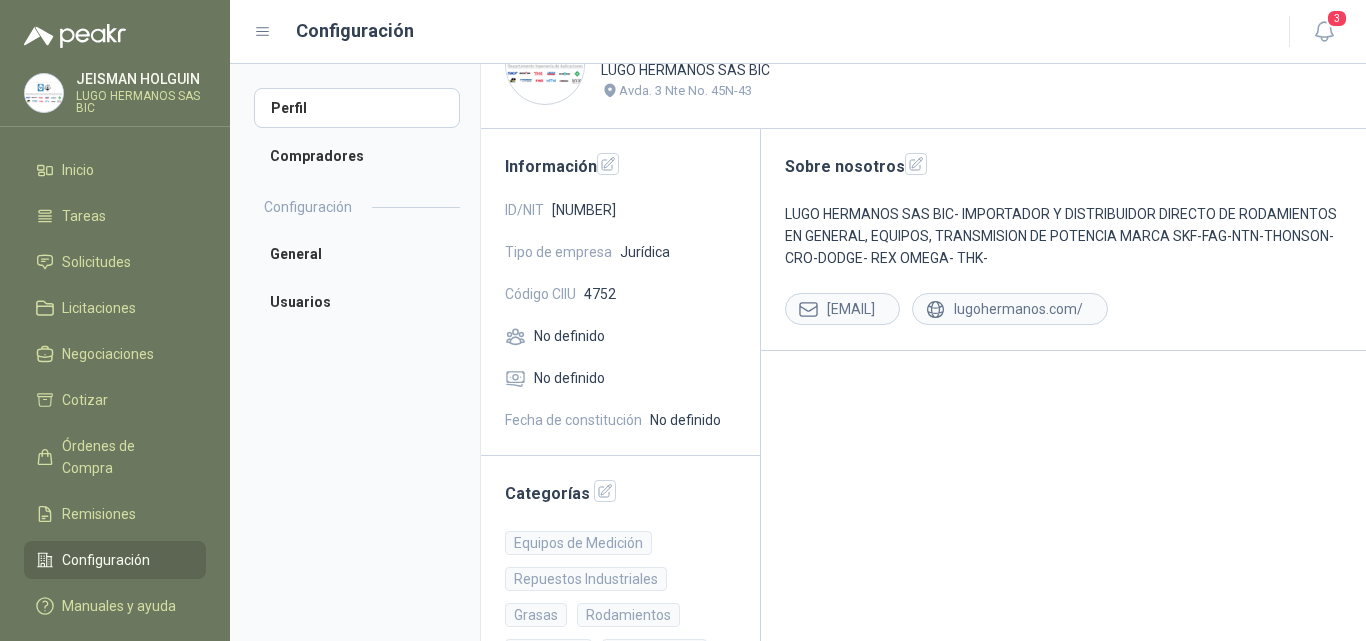 scroll, scrollTop: 121, scrollLeft: 0, axis: vertical 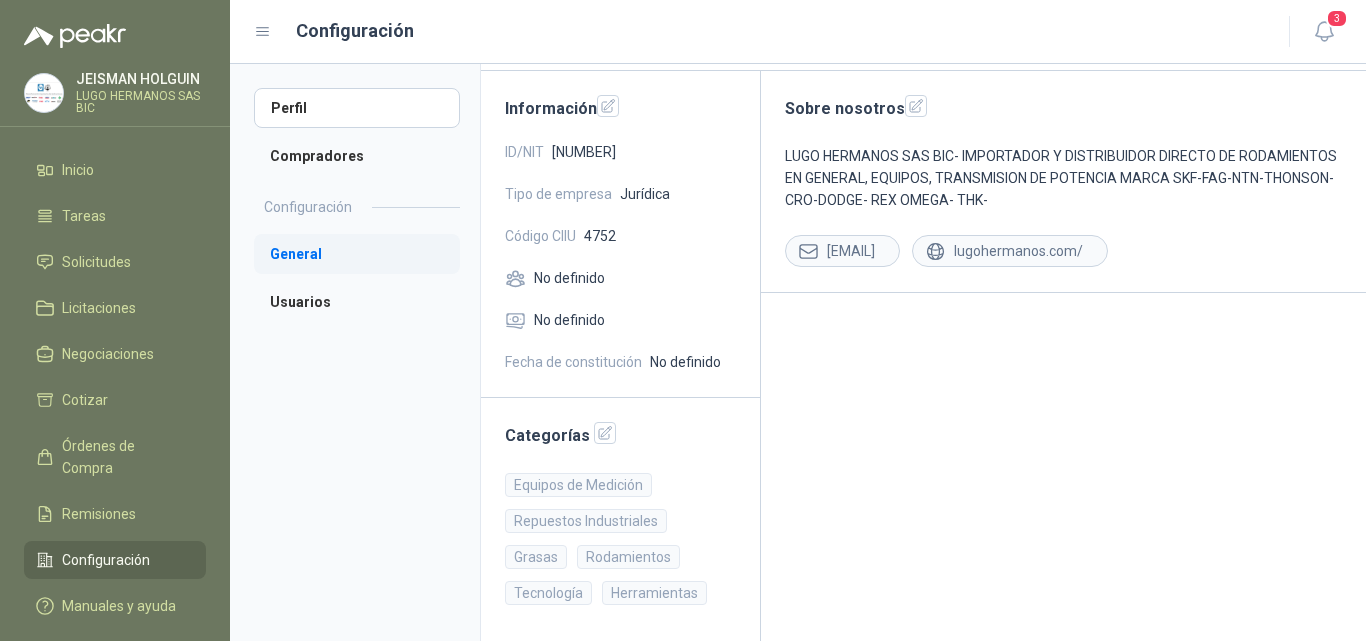 click on "General" at bounding box center [357, 254] 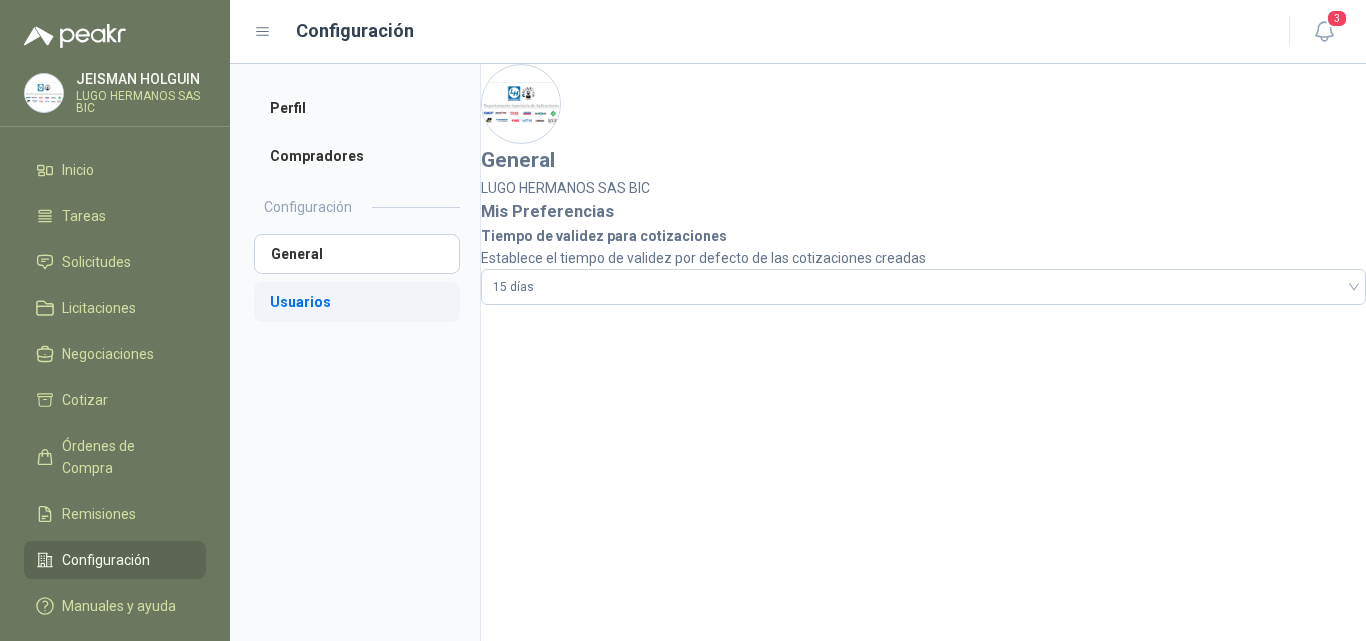 click on "Usuarios" at bounding box center (357, 302) 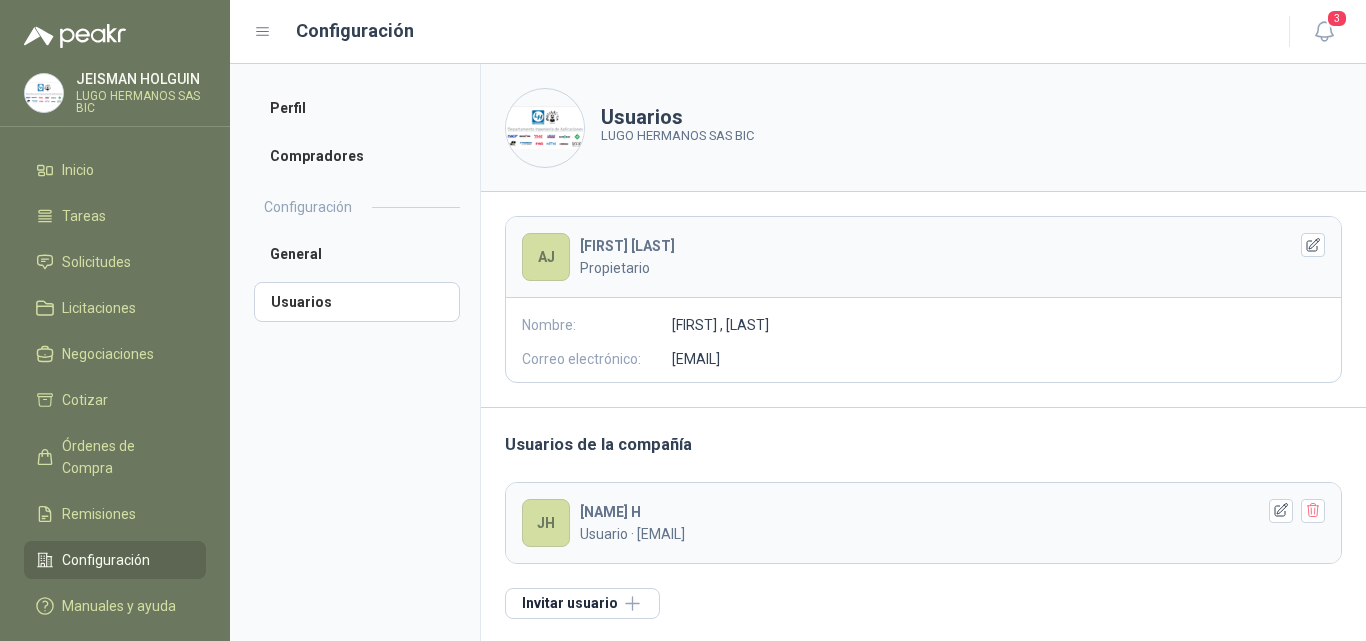 scroll, scrollTop: 2, scrollLeft: 0, axis: vertical 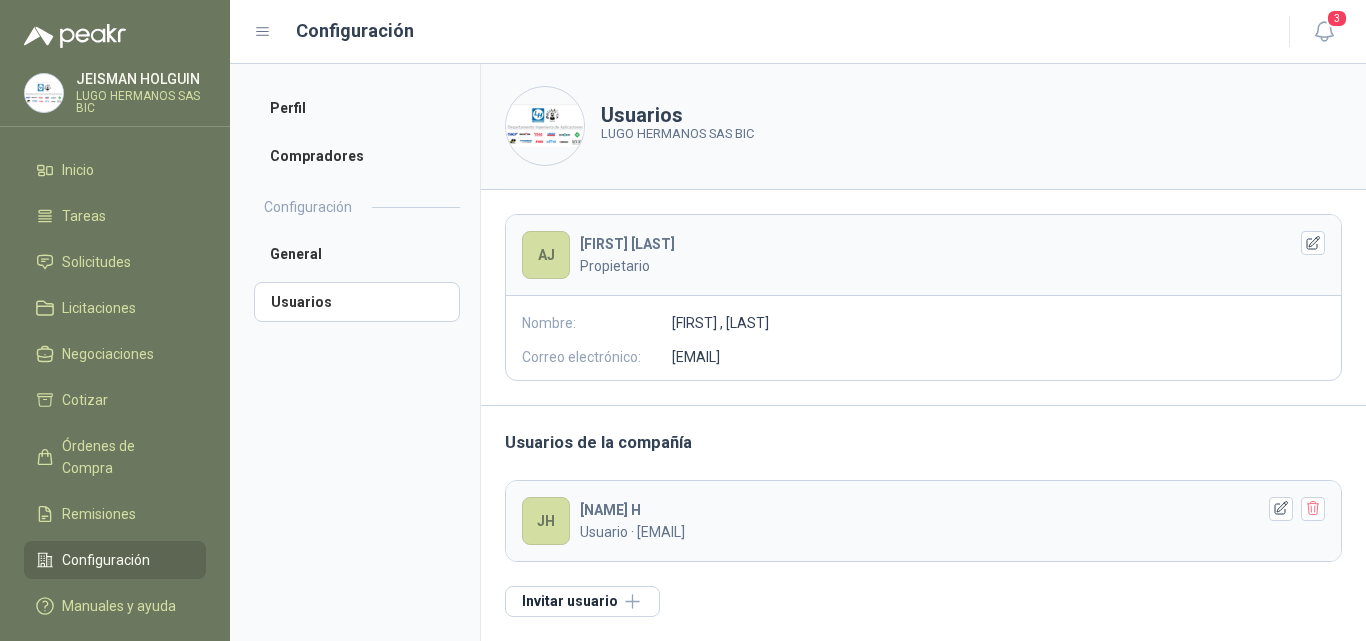 click on "JH" at bounding box center (546, 521) 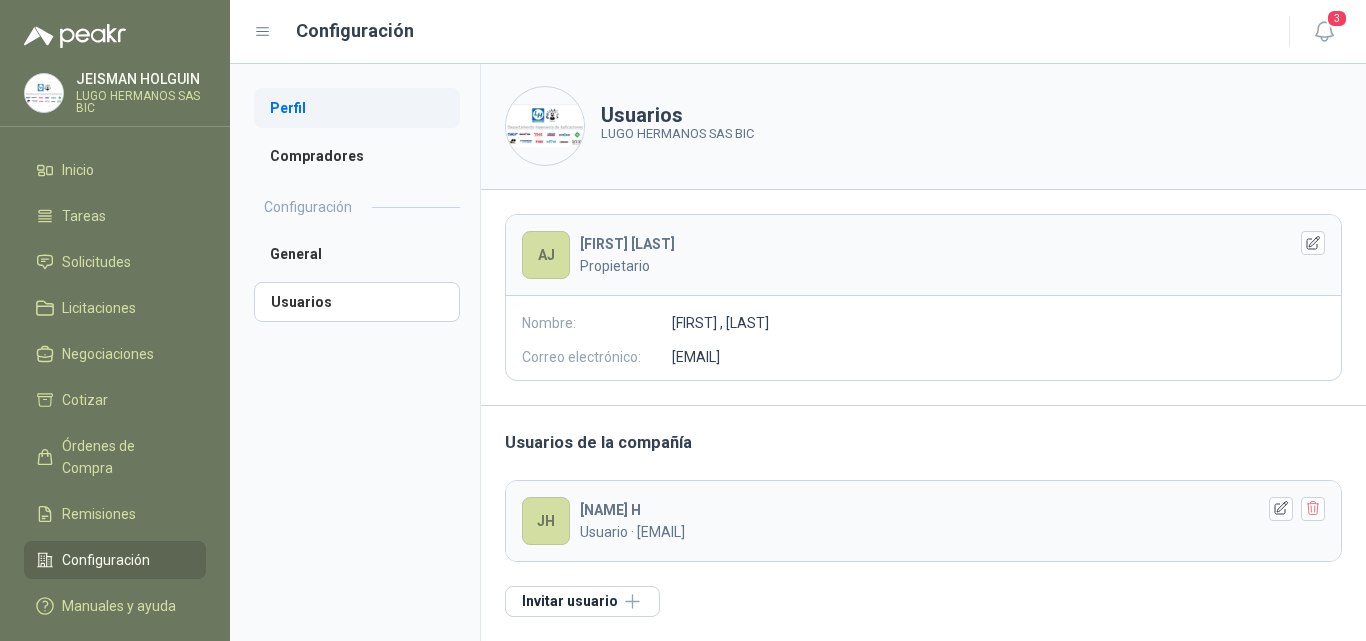 click on "Perfil" at bounding box center [357, 108] 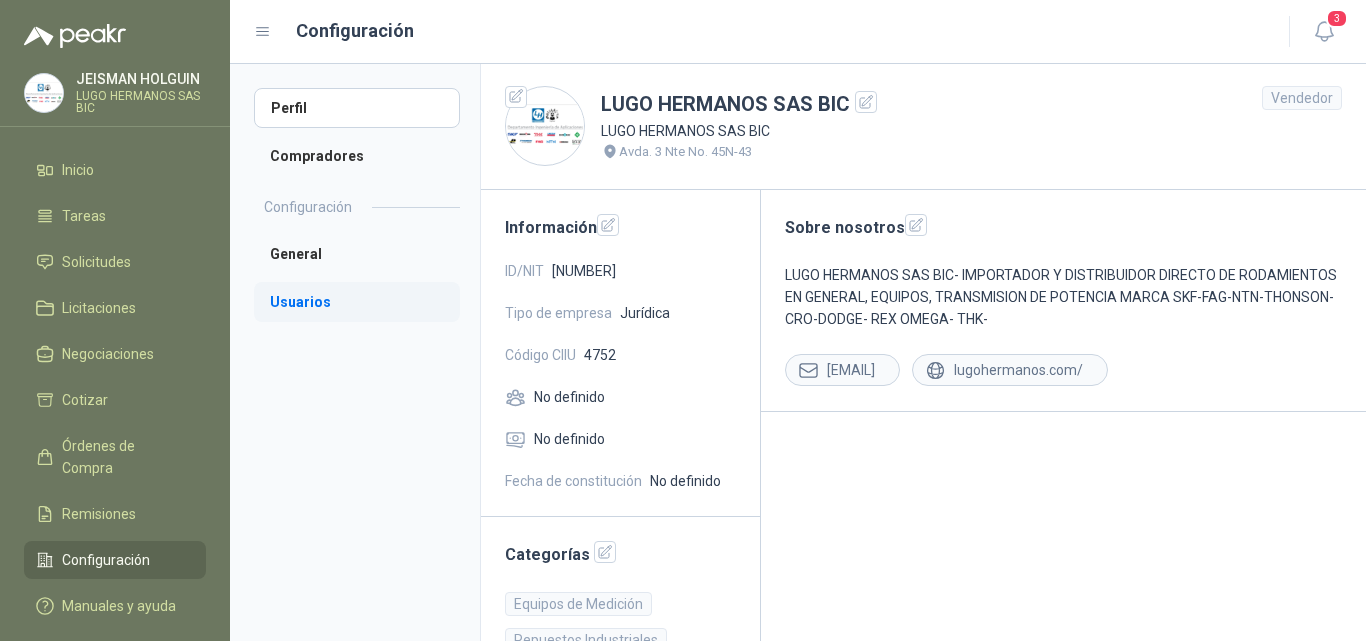 click on "Usuarios" at bounding box center (357, 302) 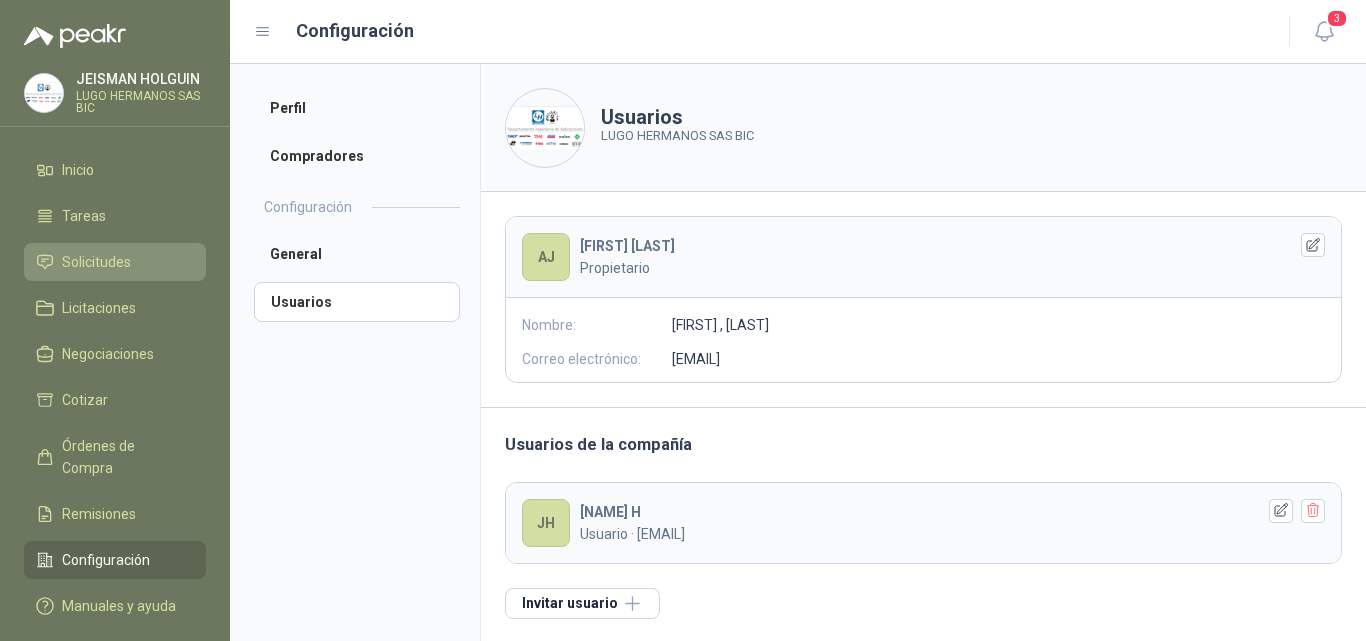 click on "Solicitudes" at bounding box center (96, 262) 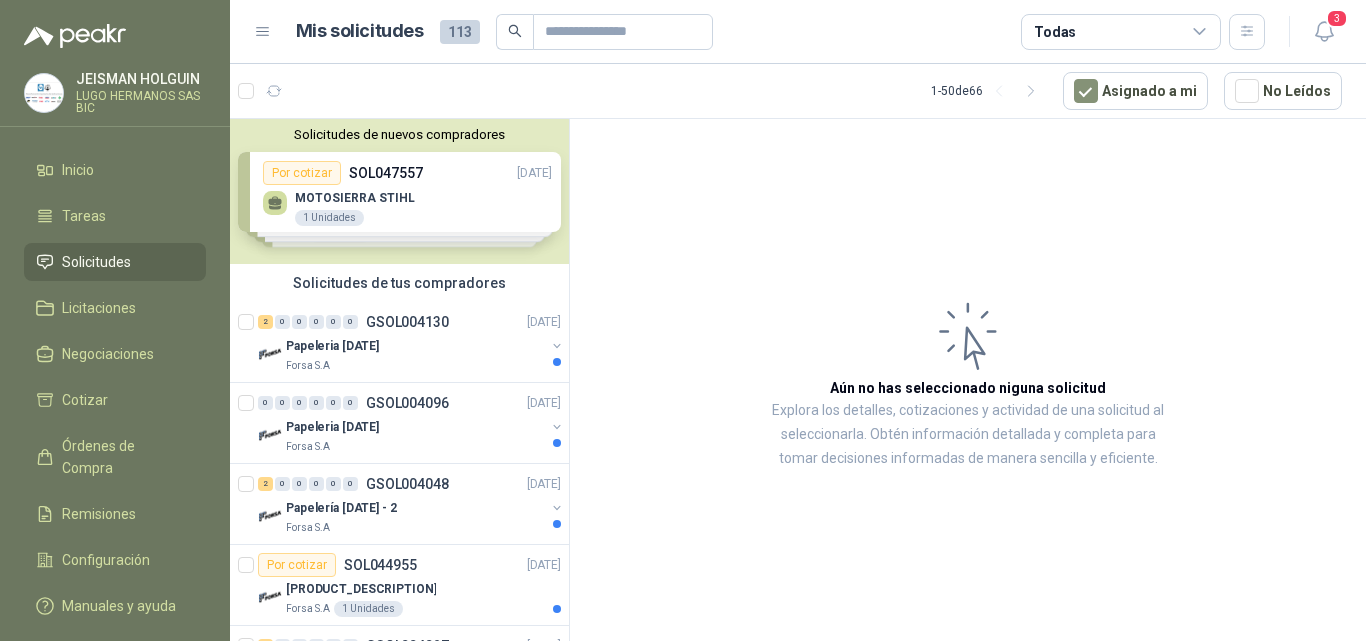 drag, startPoint x: 488, startPoint y: 196, endPoint x: 703, endPoint y: 96, distance: 237.11812 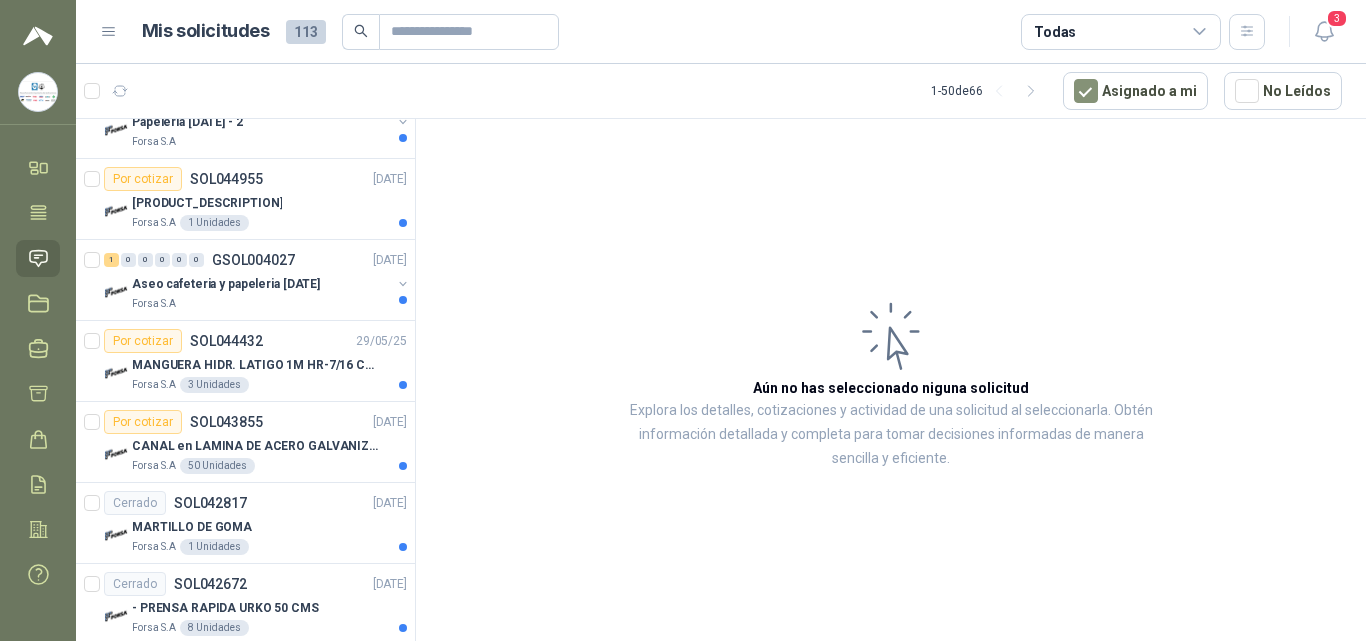 scroll, scrollTop: 0, scrollLeft: 0, axis: both 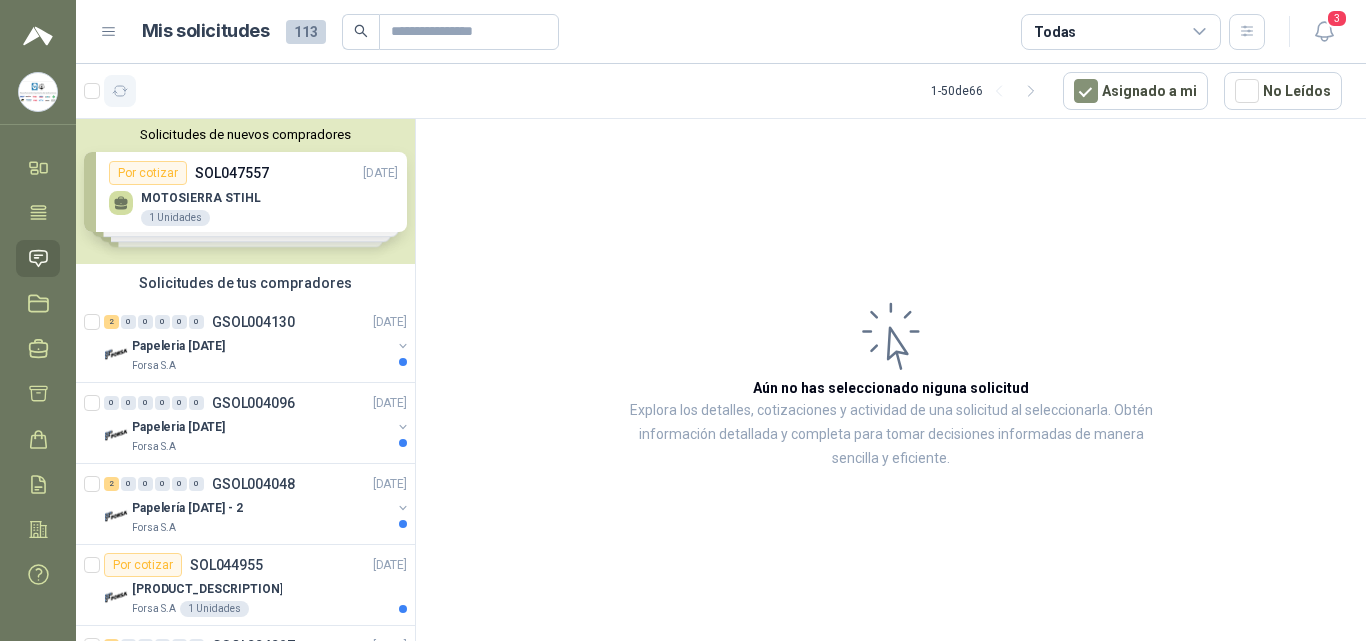 click at bounding box center [120, 91] 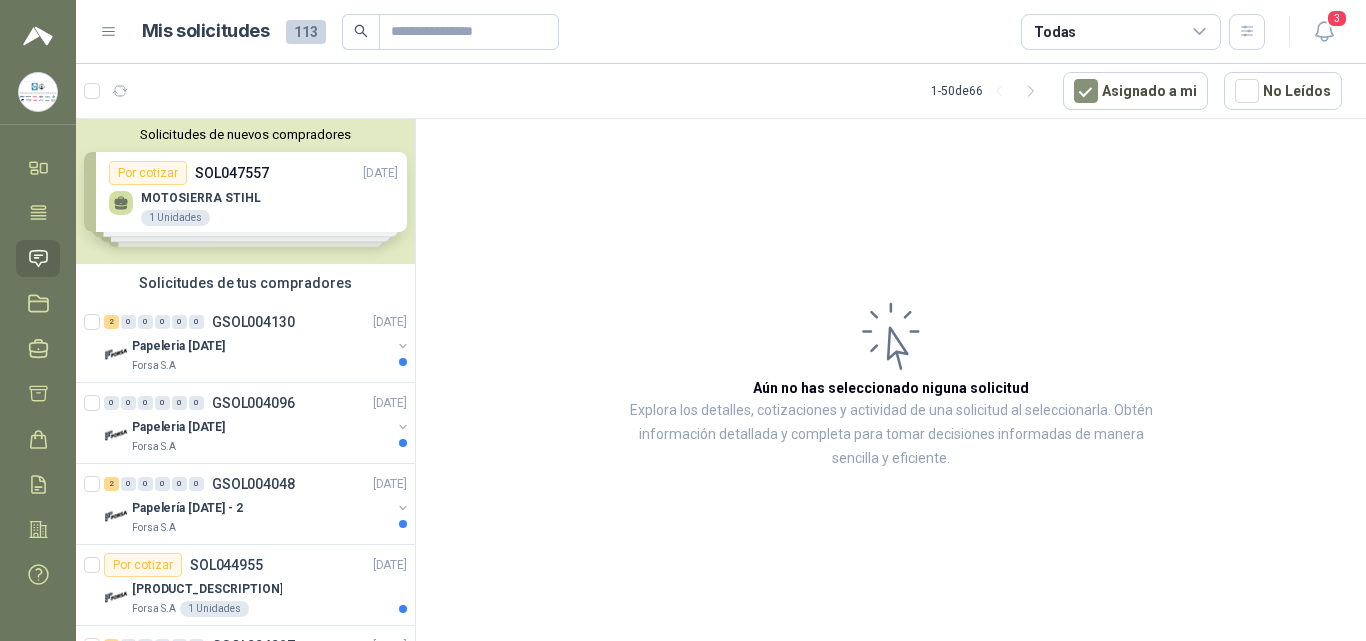 click on "Explora los detalles, cotizaciones y actividad de una solicitud al seleccionarla. Obtén información detallada y completa para tomar decisiones informadas de manera sencilla y eficiente." at bounding box center (891, 383) 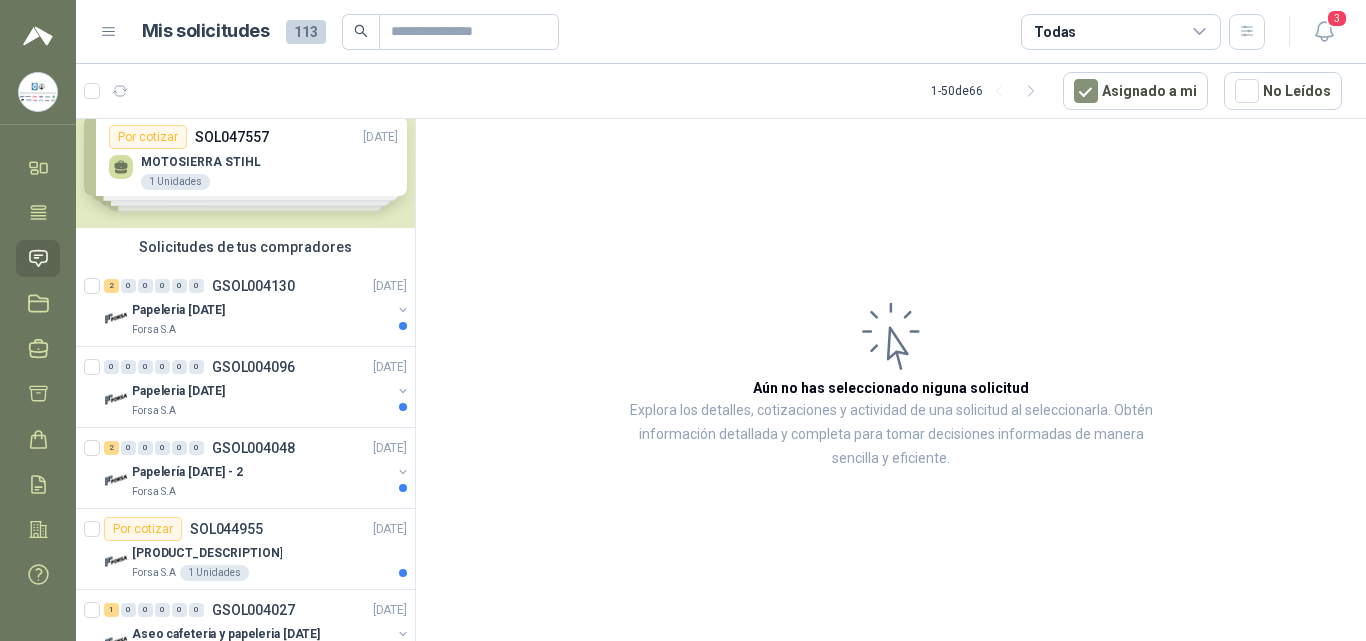scroll, scrollTop: 0, scrollLeft: 0, axis: both 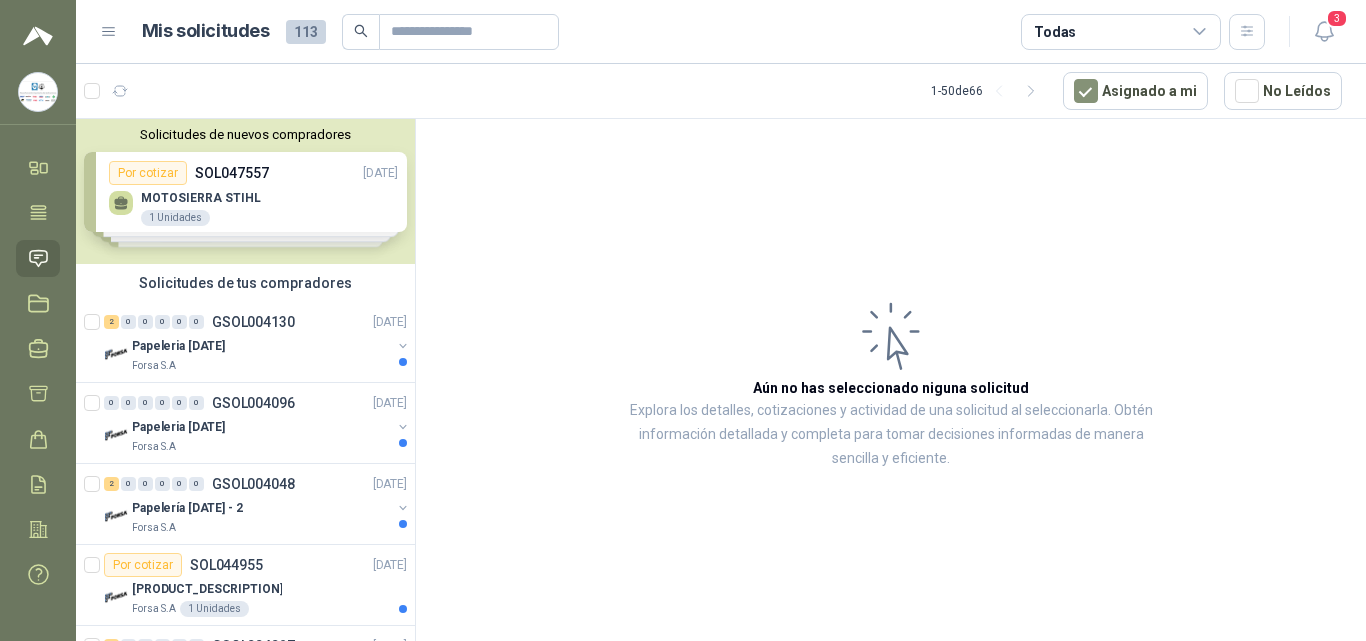 click at bounding box center (38, 92) 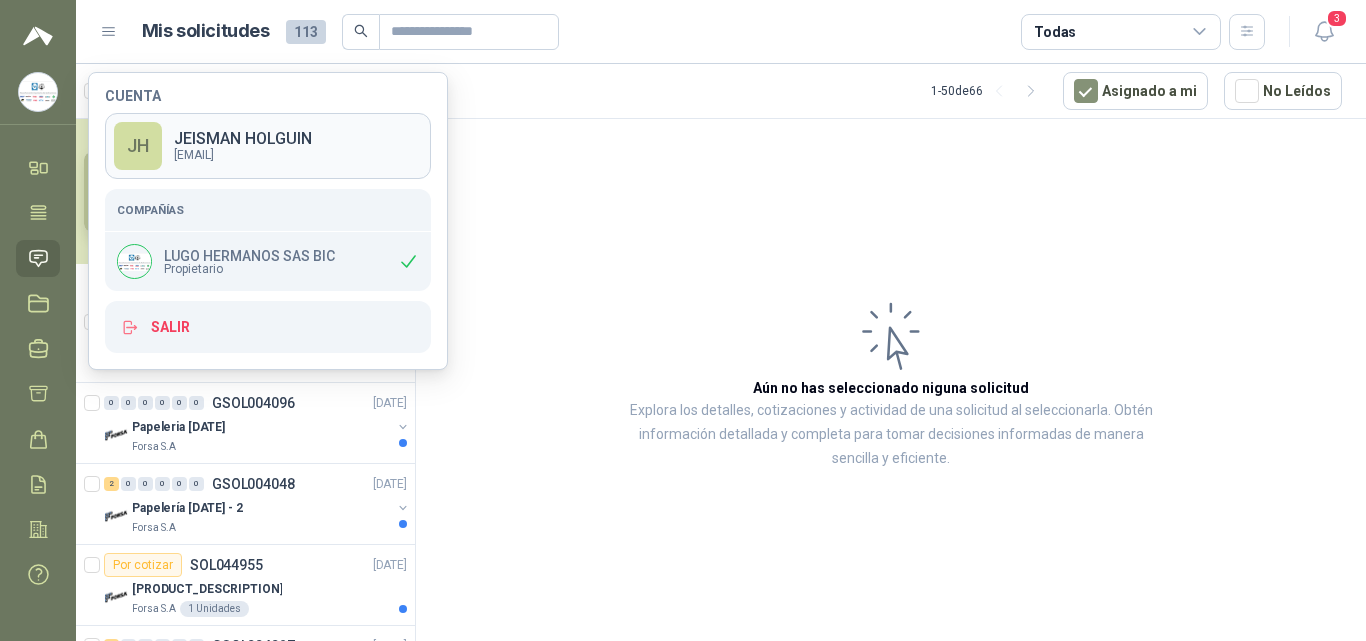 click on "[FIRST] [LAST]" at bounding box center [243, 139] 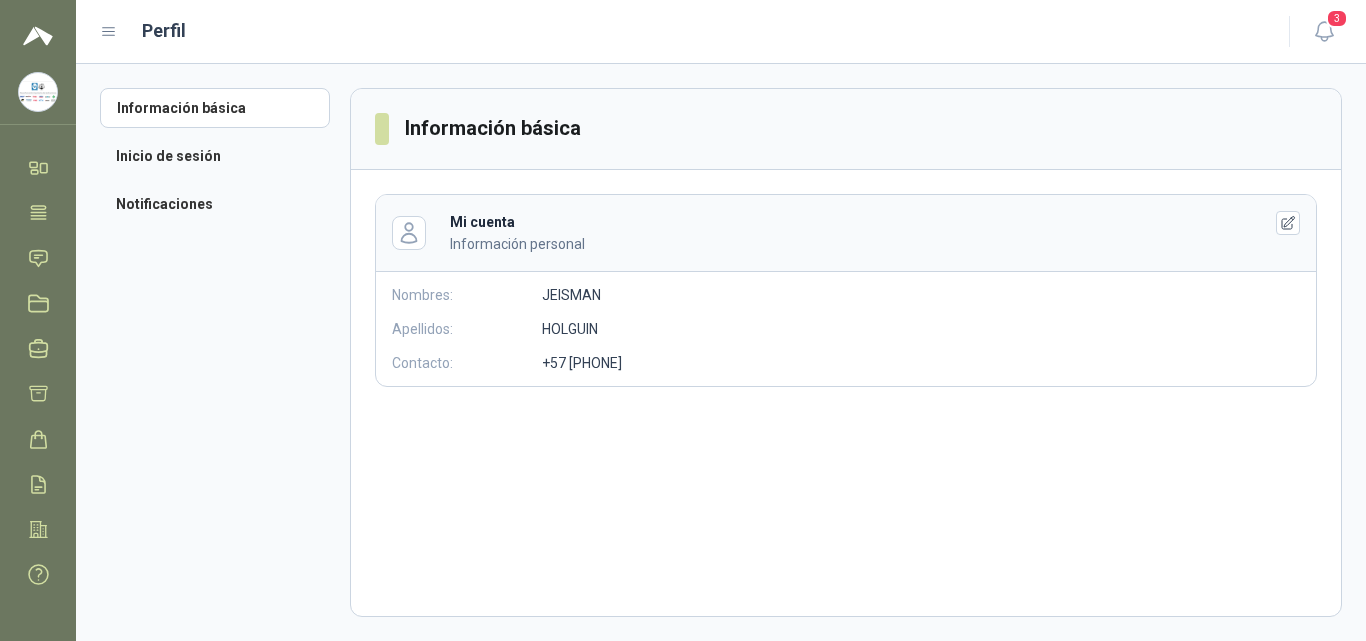 click on "Perfil 3" at bounding box center (721, 31) 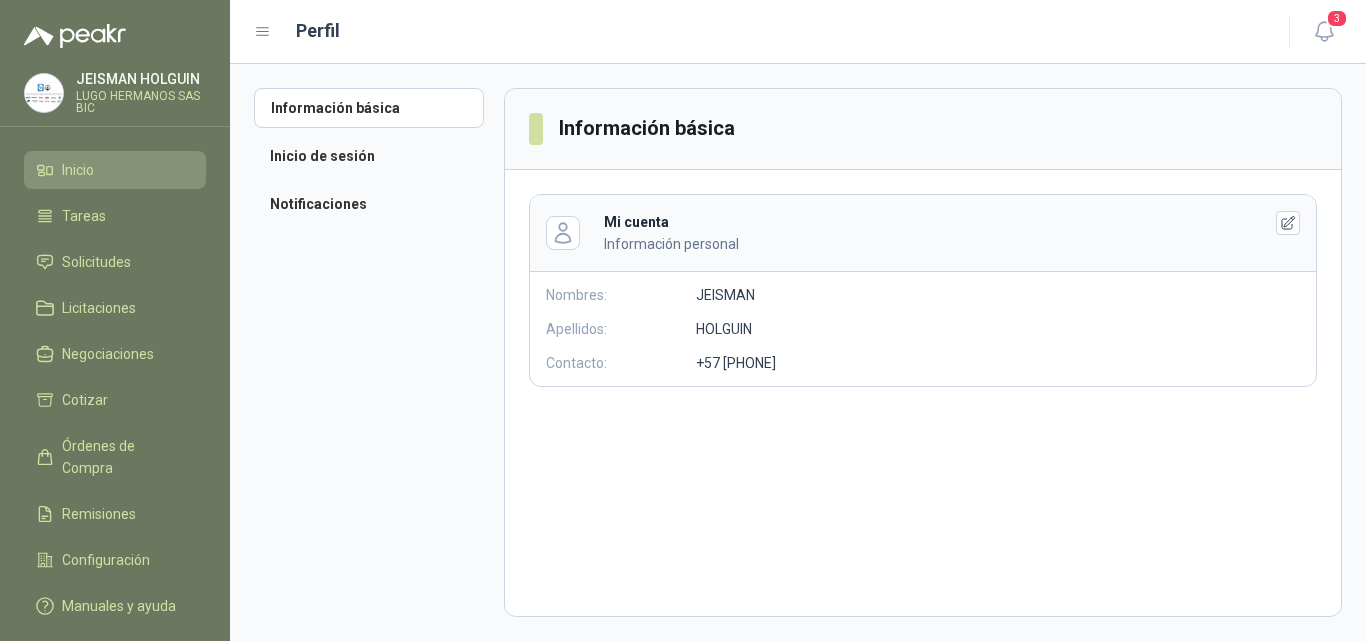 click on "Inicio" at bounding box center [115, 170] 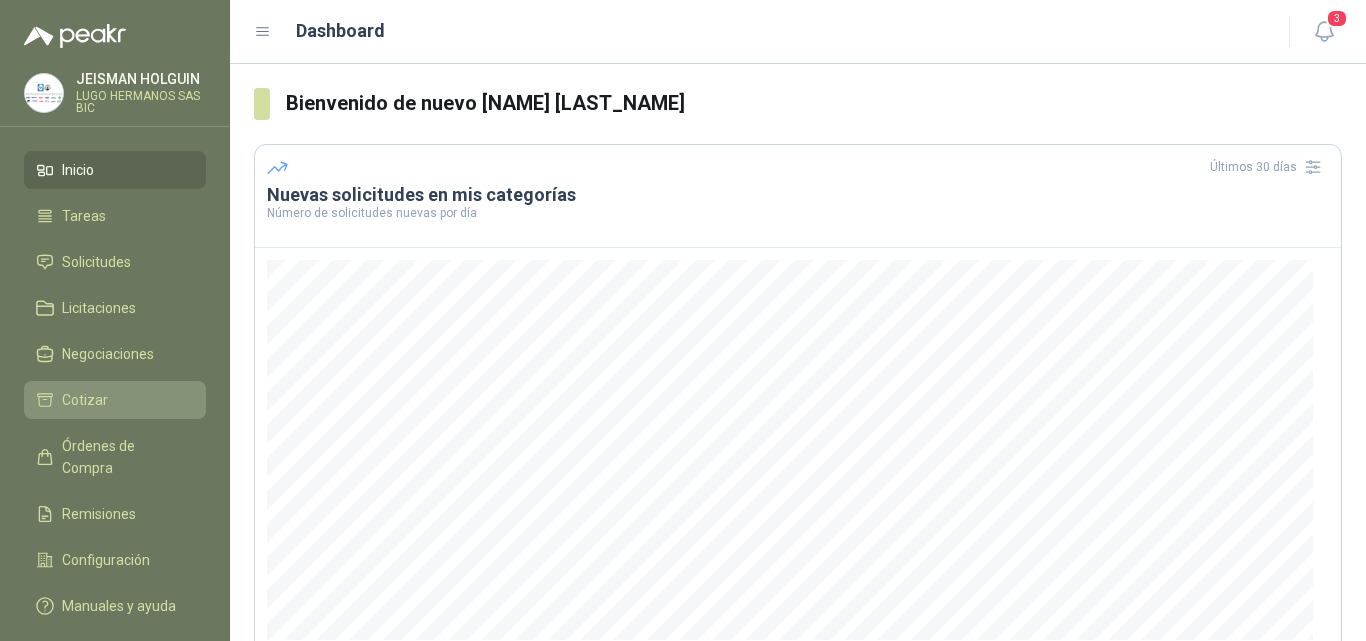 click on "Cotizar" at bounding box center [85, 400] 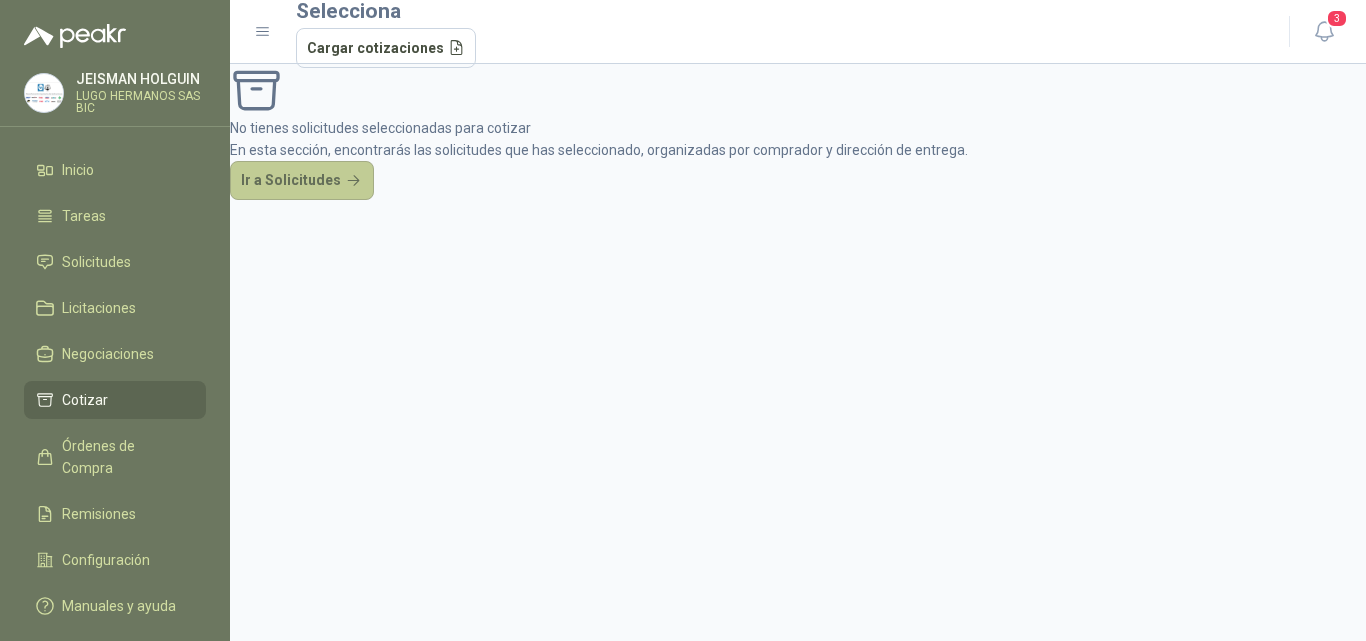 click on "Ir a Solicitudes" at bounding box center (302, 181) 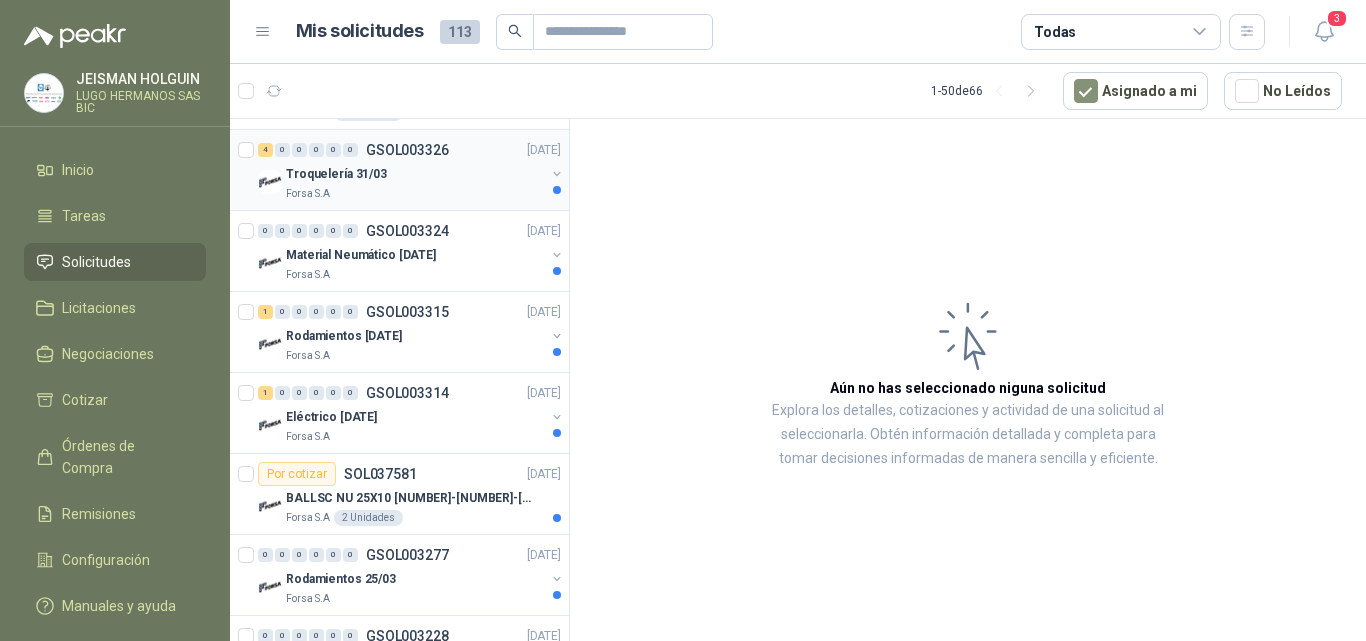 scroll, scrollTop: 3748, scrollLeft: 0, axis: vertical 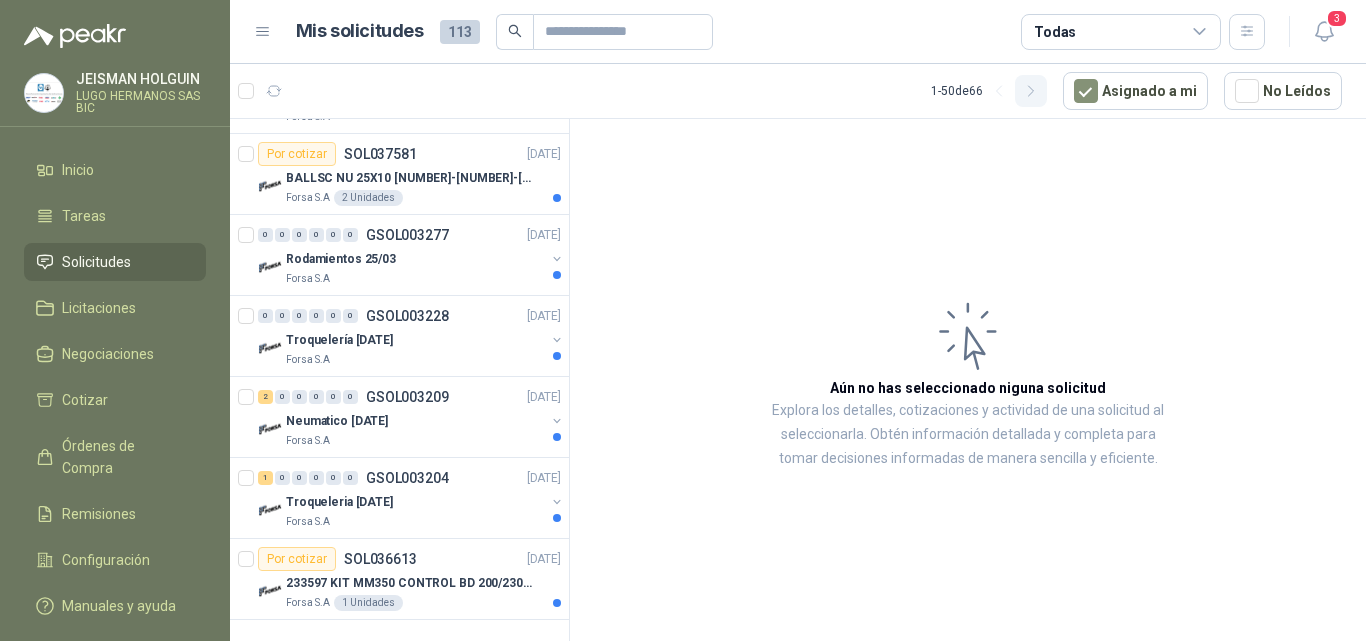click at bounding box center (998, 91) 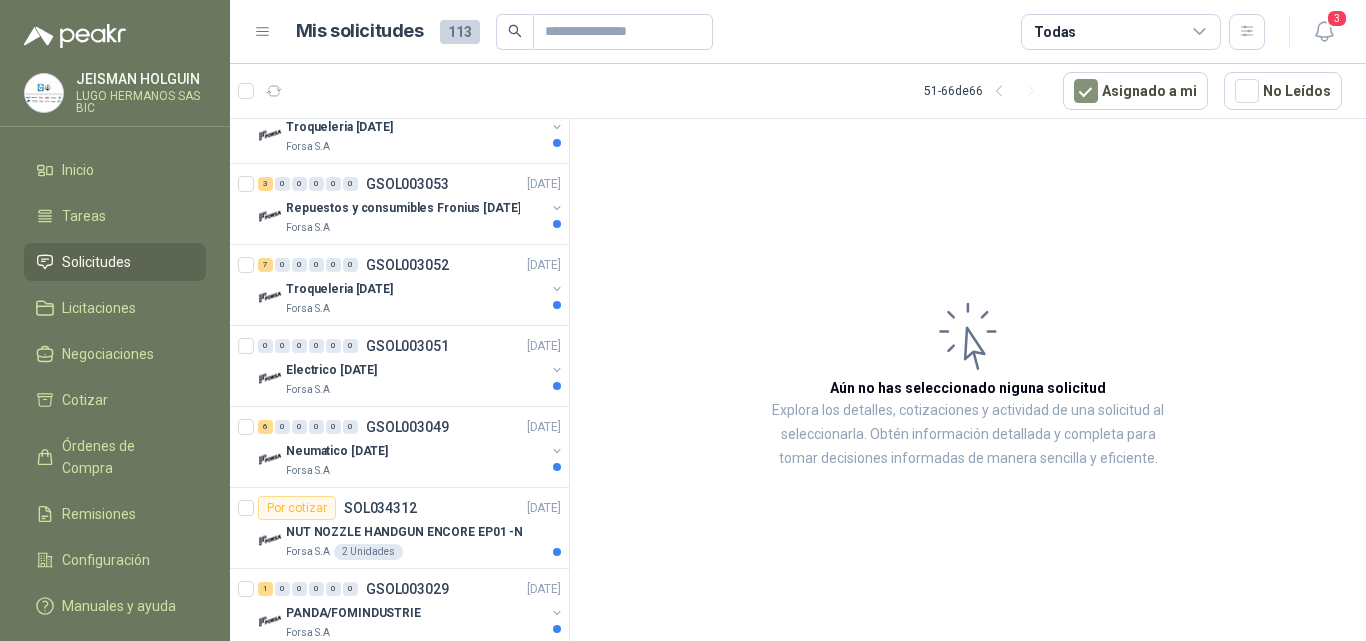 scroll, scrollTop: 778, scrollLeft: 0, axis: vertical 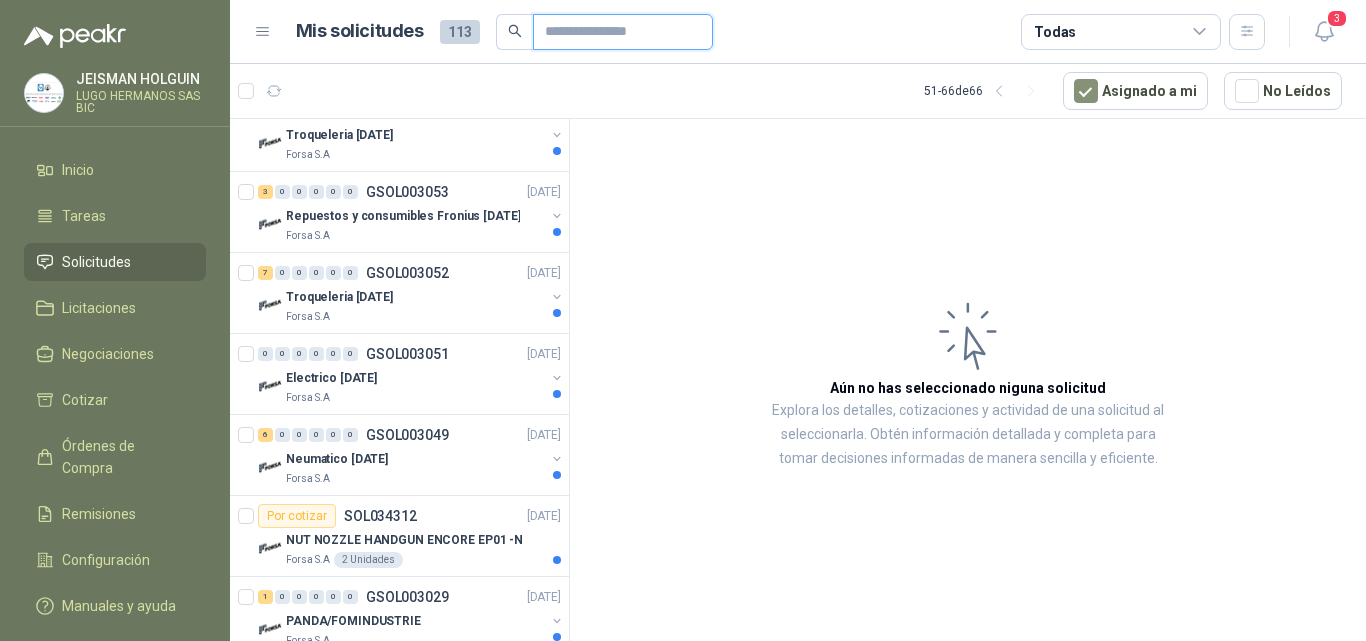 click at bounding box center (615, 32) 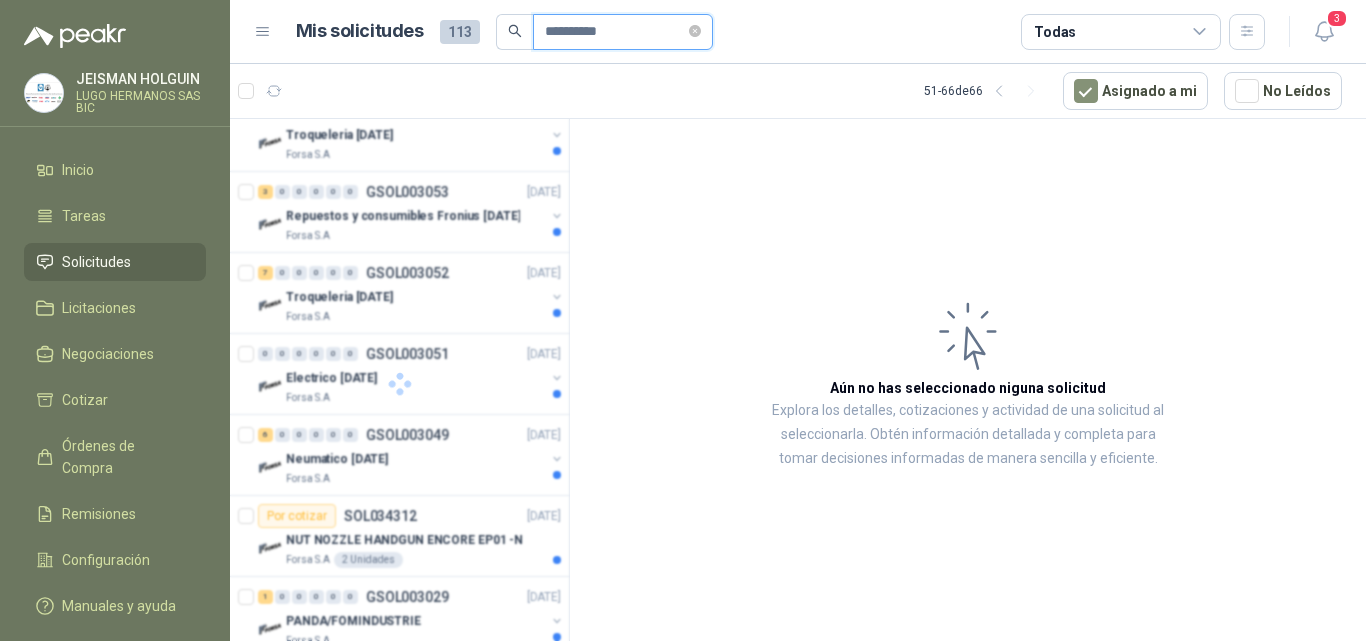 type on "*********" 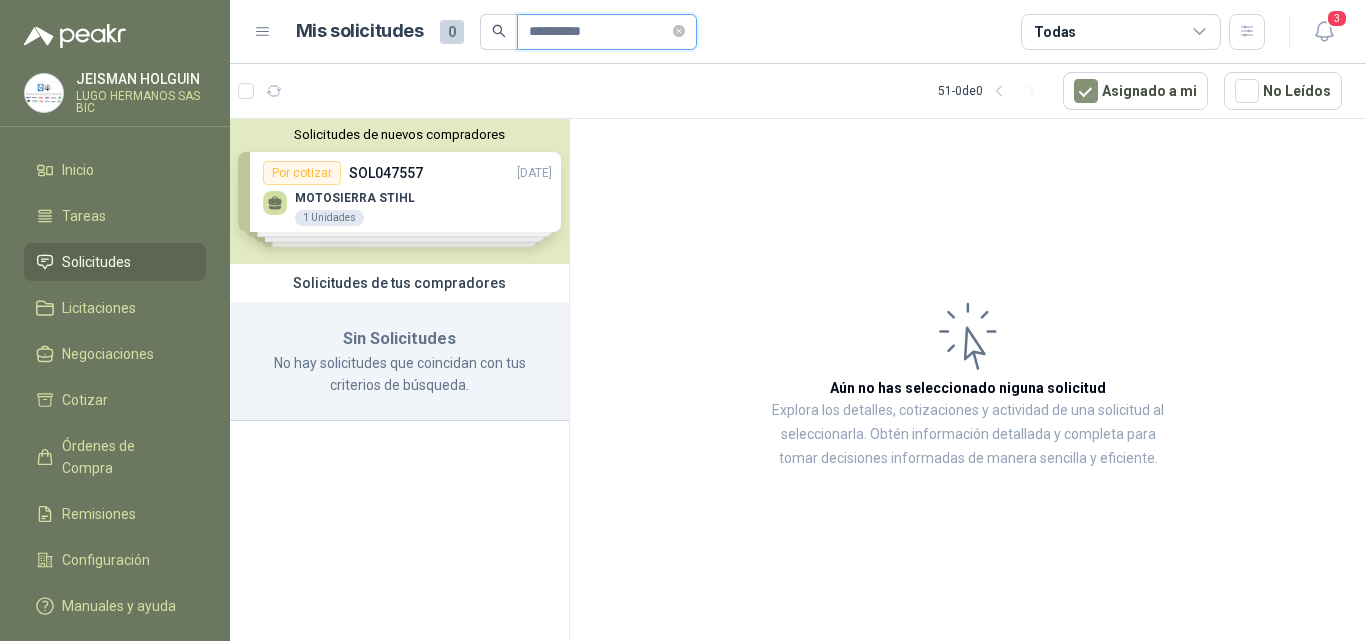 scroll, scrollTop: 0, scrollLeft: 0, axis: both 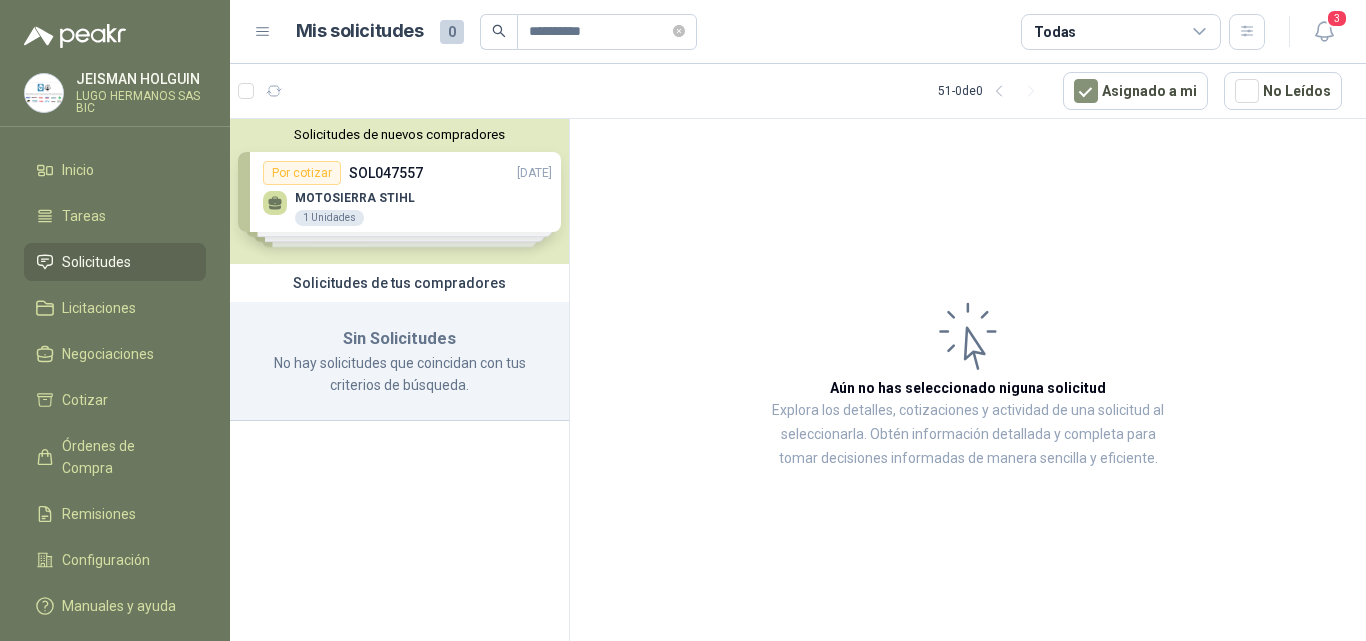 click on "Solicitudes de nuevos compradores Por cotizar SOL047557 [DATE] MOTOSIERRA STIHL 1 Unidades Por cotizar SOL047213 [DATE] BUGGI 4 Unidades Por cotizar SOL047054 [DATE] BUGGI 4 Unidades Por cotizar SOL046961 [DATE] IPHONE 14 PRO MAX 128 GB 1 Unidades ¿Quieres recibir cientos de solicitudes de compra como estas todos los días? Agenda una reunión" at bounding box center (399, 191) 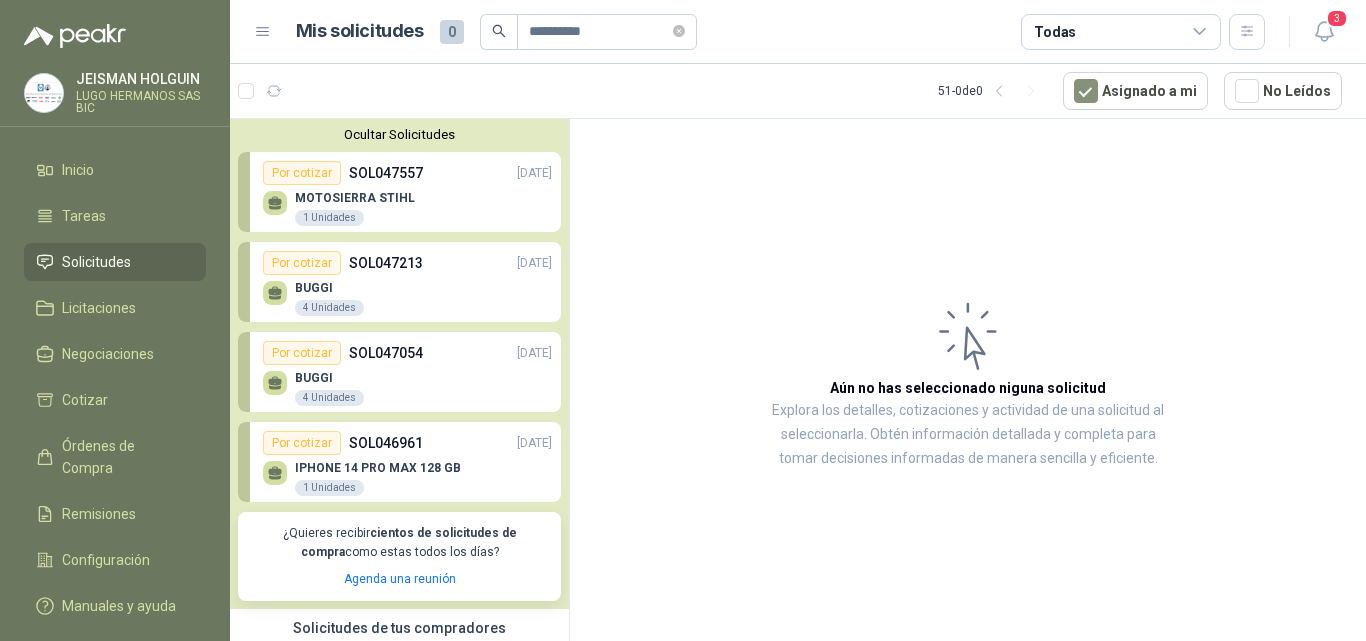 click on "Explora los detalles, cotizaciones y actividad de una solicitud al seleccionarla. Obtén información detallada y completa para tomar decisiones informadas de manera sencilla y eficiente." at bounding box center (968, 383) 